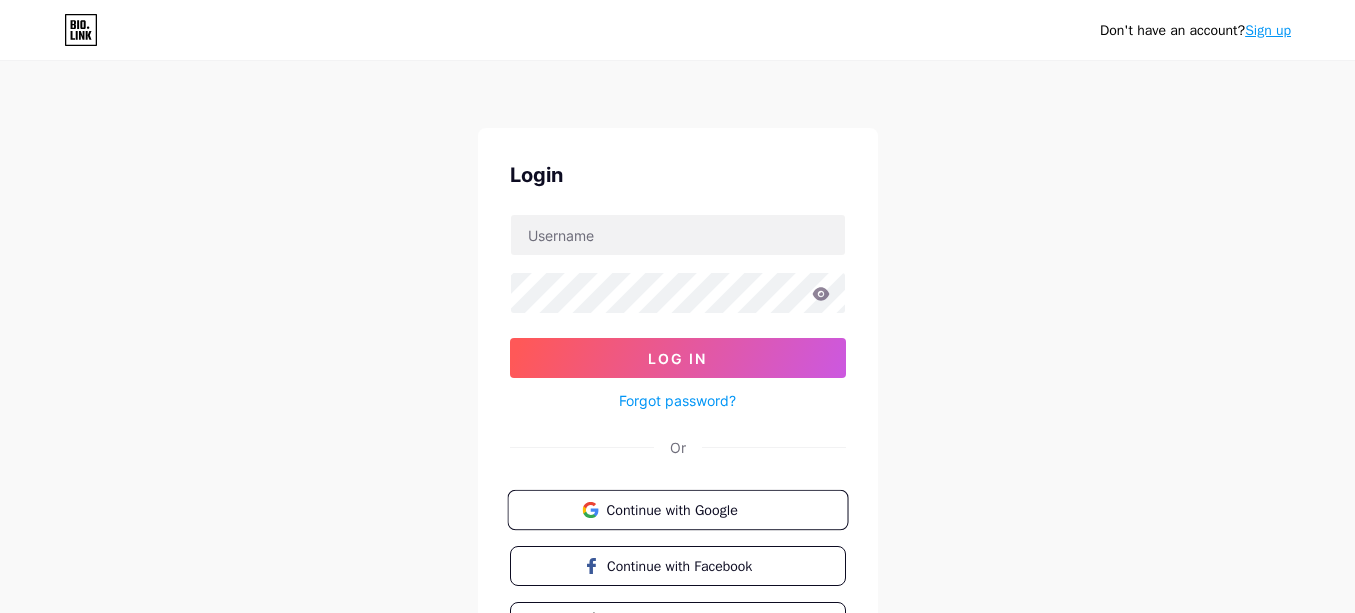 scroll, scrollTop: 0, scrollLeft: 0, axis: both 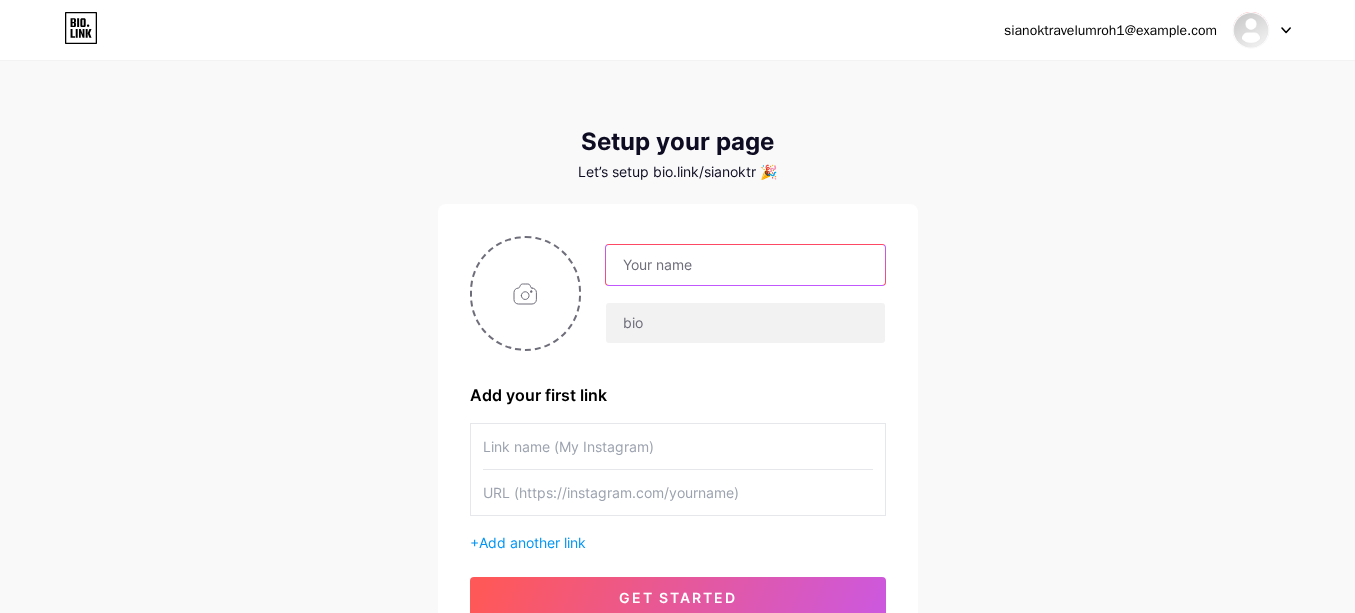 click at bounding box center [745, 265] 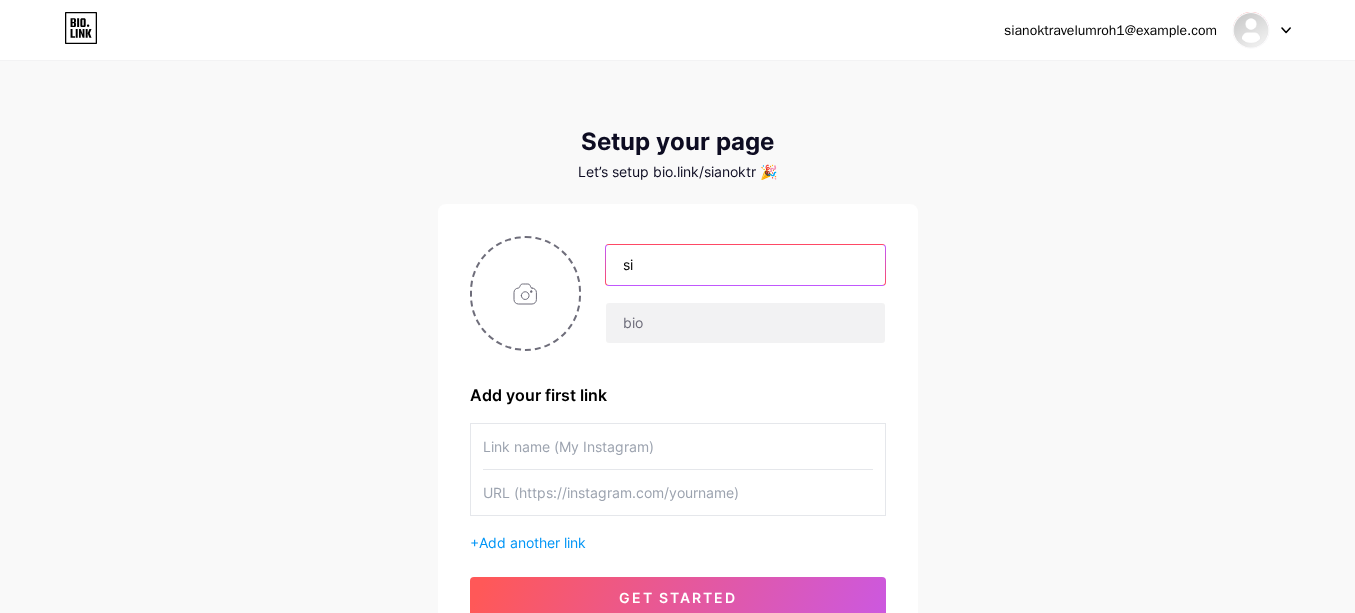 type on "s" 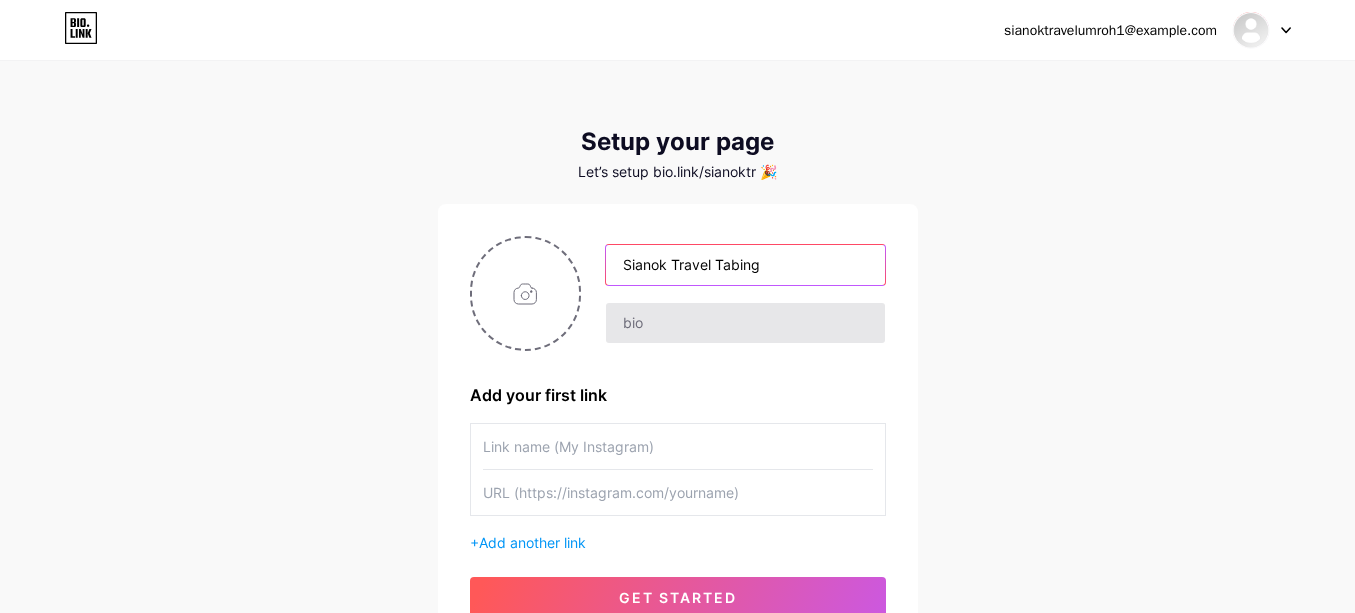 type on "Sianok Travel Tabing" 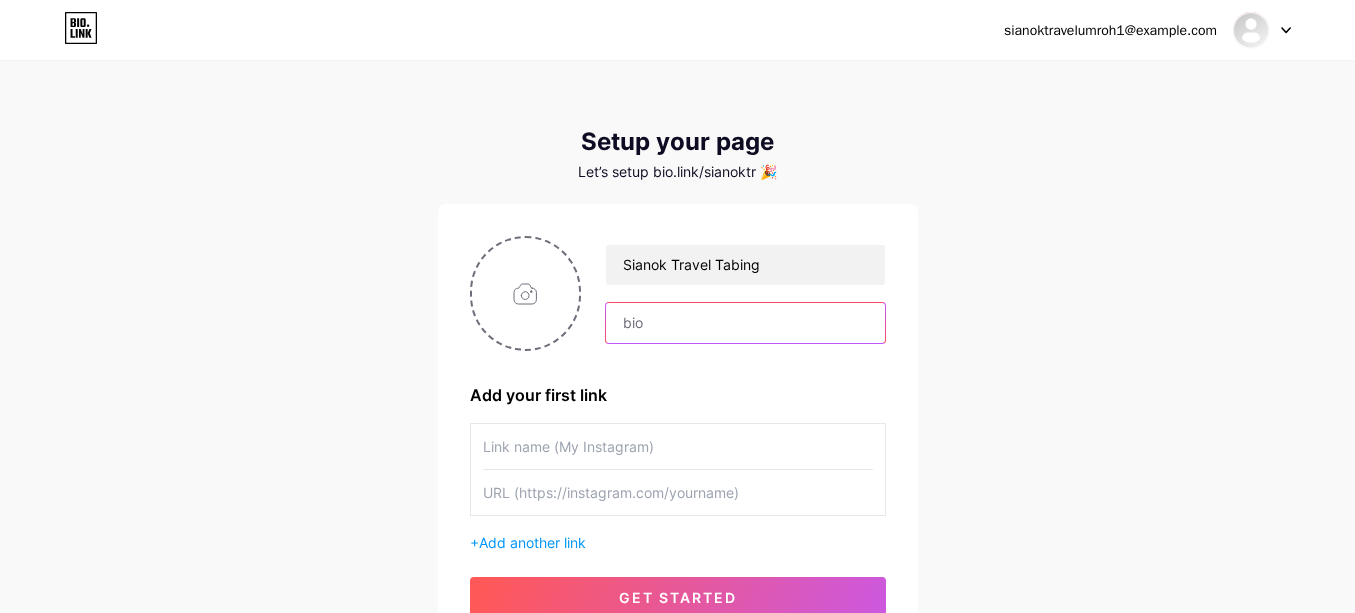 click at bounding box center [745, 323] 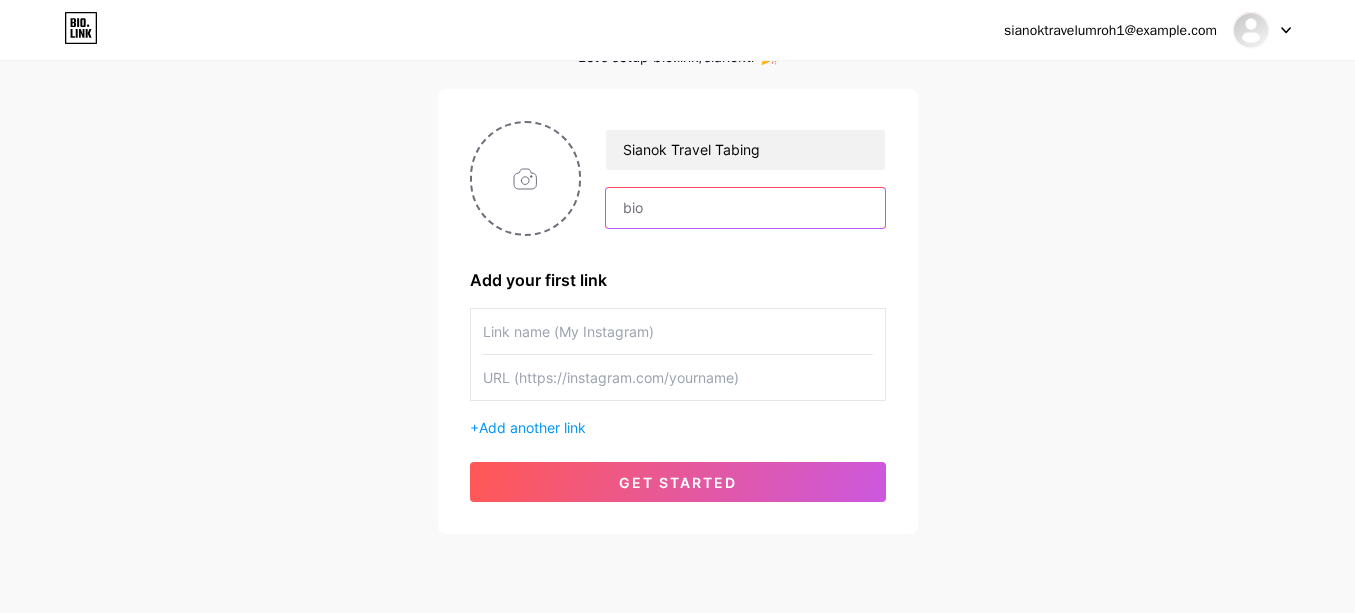 scroll, scrollTop: 80, scrollLeft: 0, axis: vertical 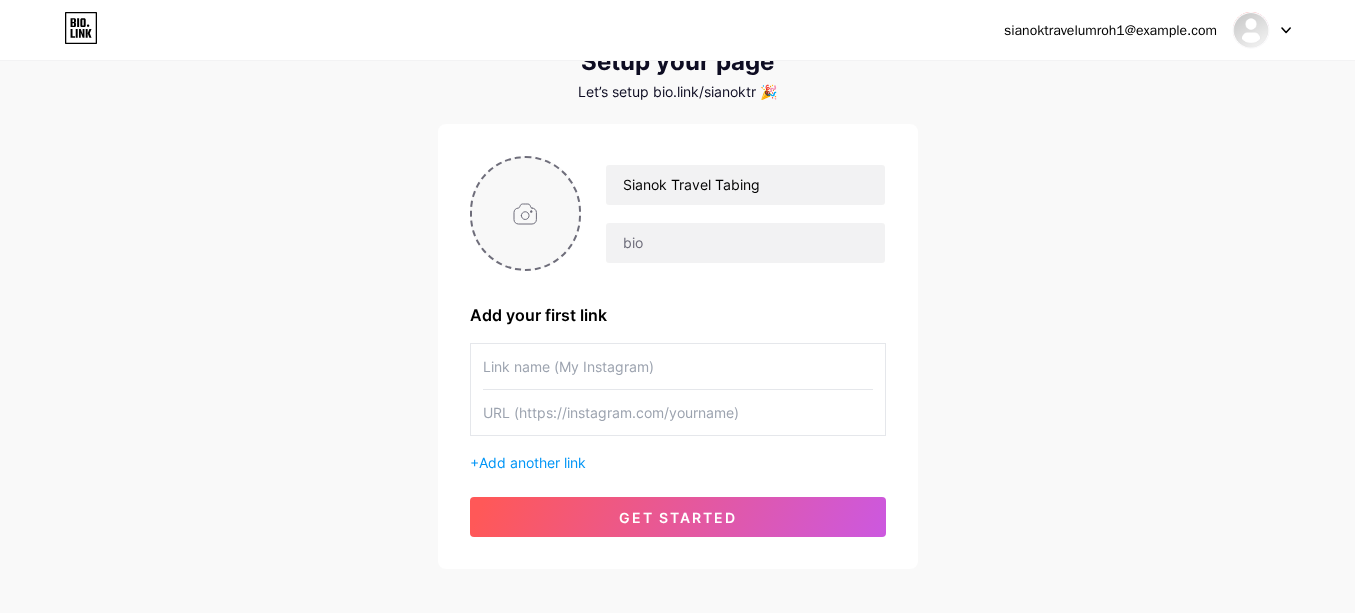 click at bounding box center (526, 213) 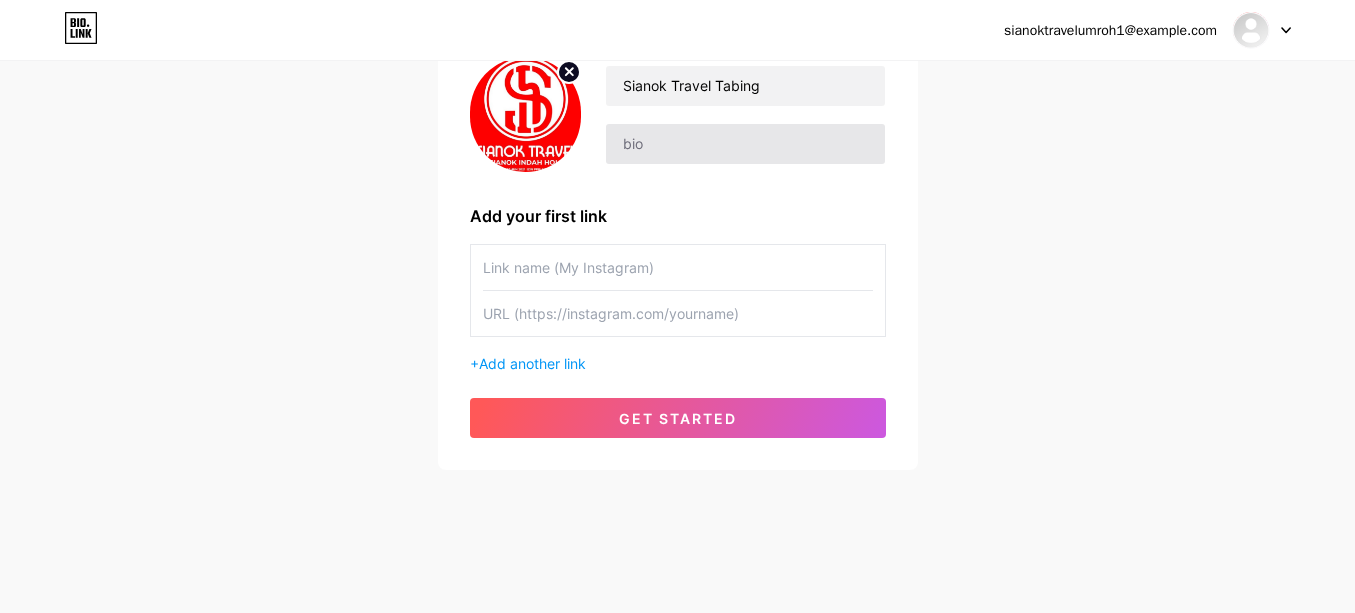 scroll, scrollTop: 180, scrollLeft: 0, axis: vertical 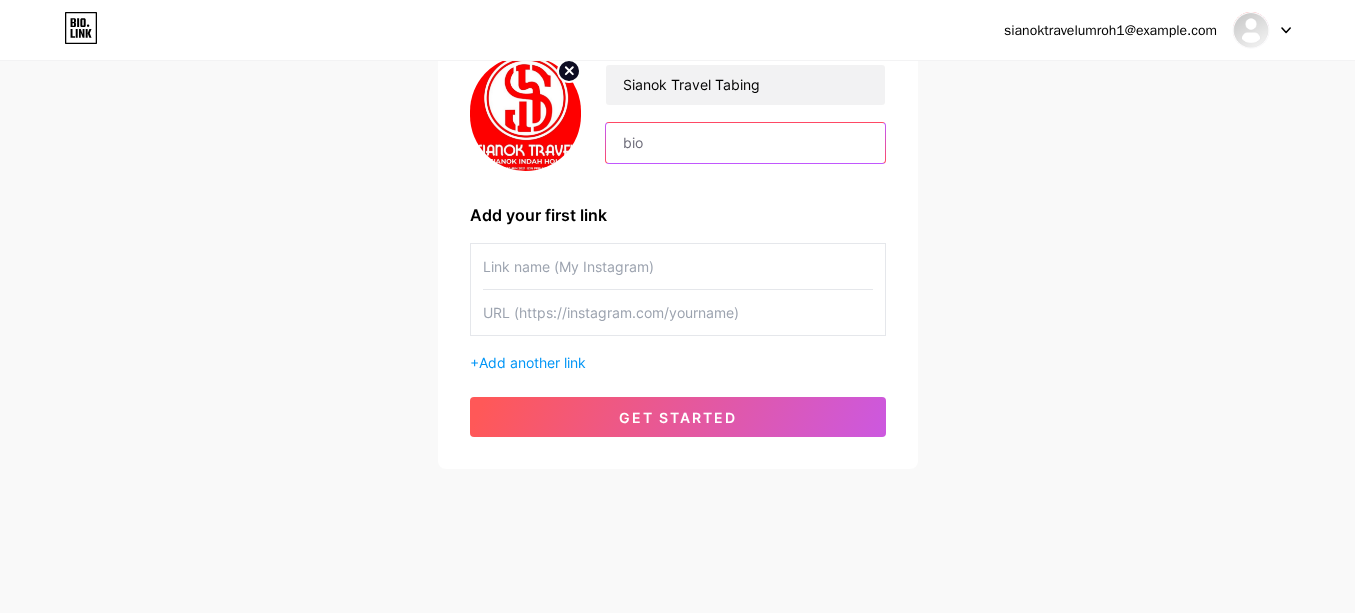 click at bounding box center (745, 143) 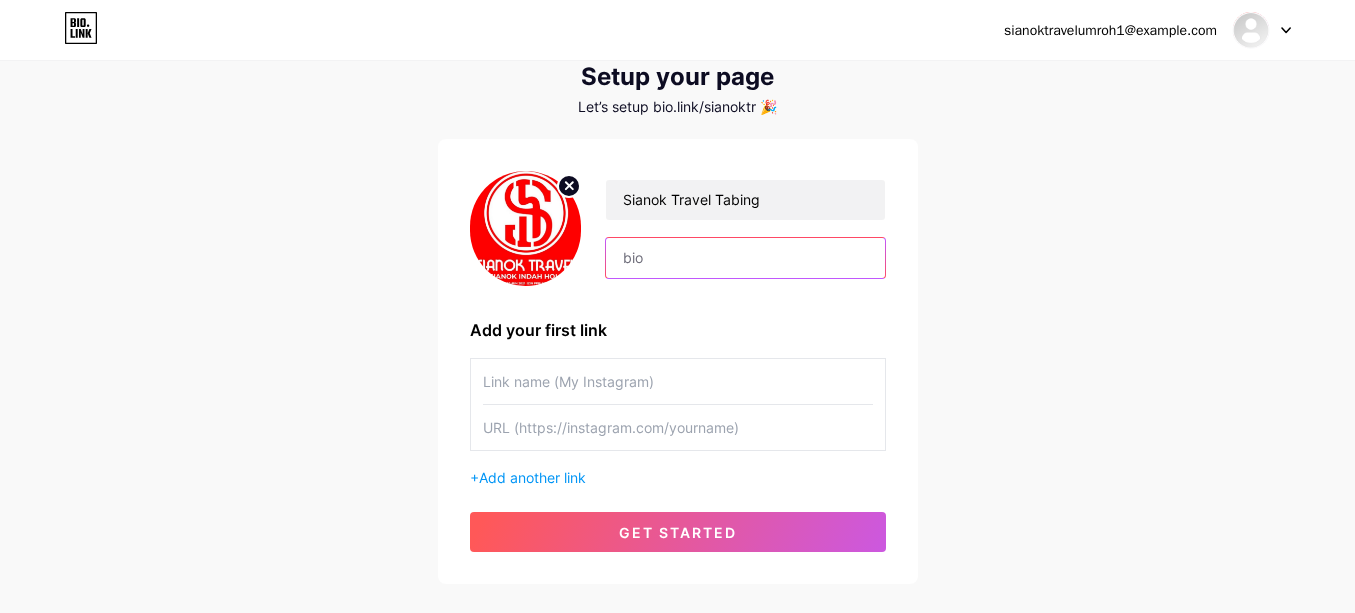scroll, scrollTop: 100, scrollLeft: 0, axis: vertical 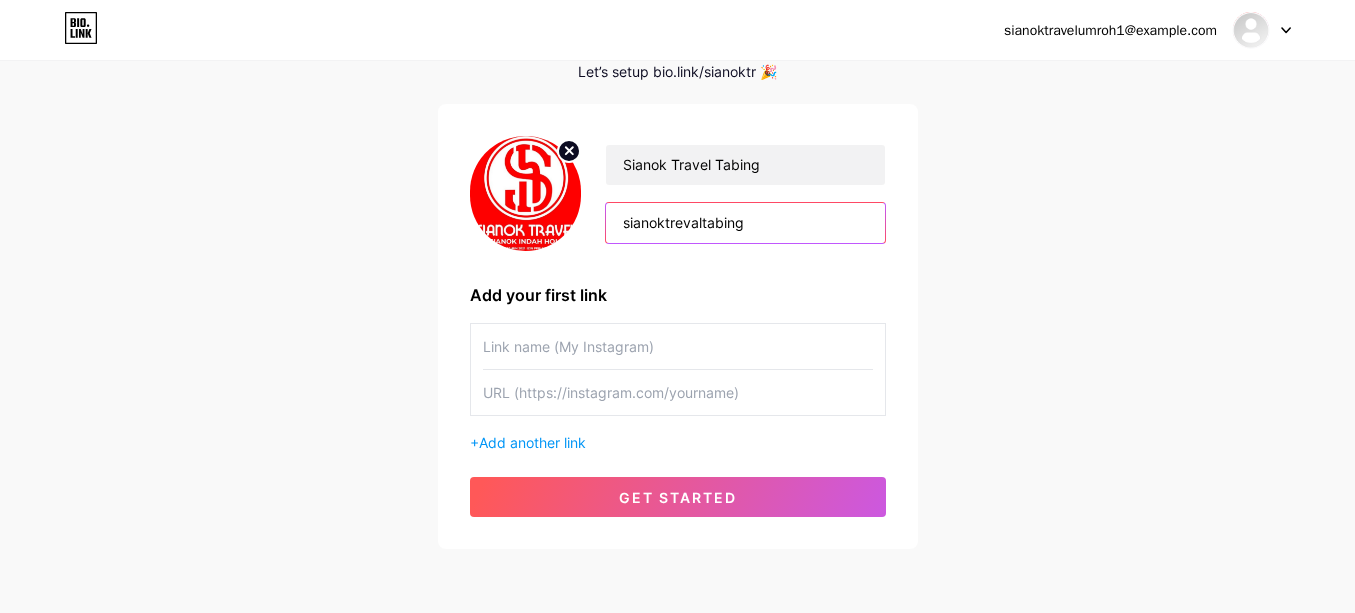type on "sianoktrevaltabing" 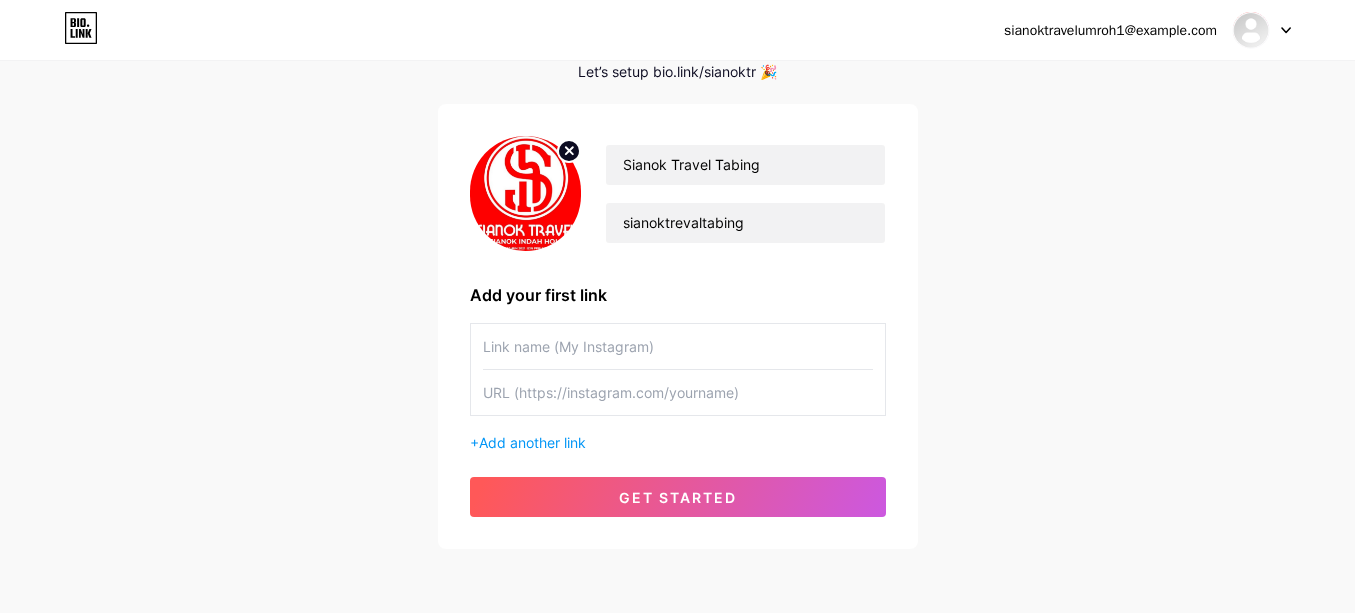 click on "Sianok Travel Tabing     sianoktrevaltabing     Add your first link
+  Add another link     get started" at bounding box center [678, 326] 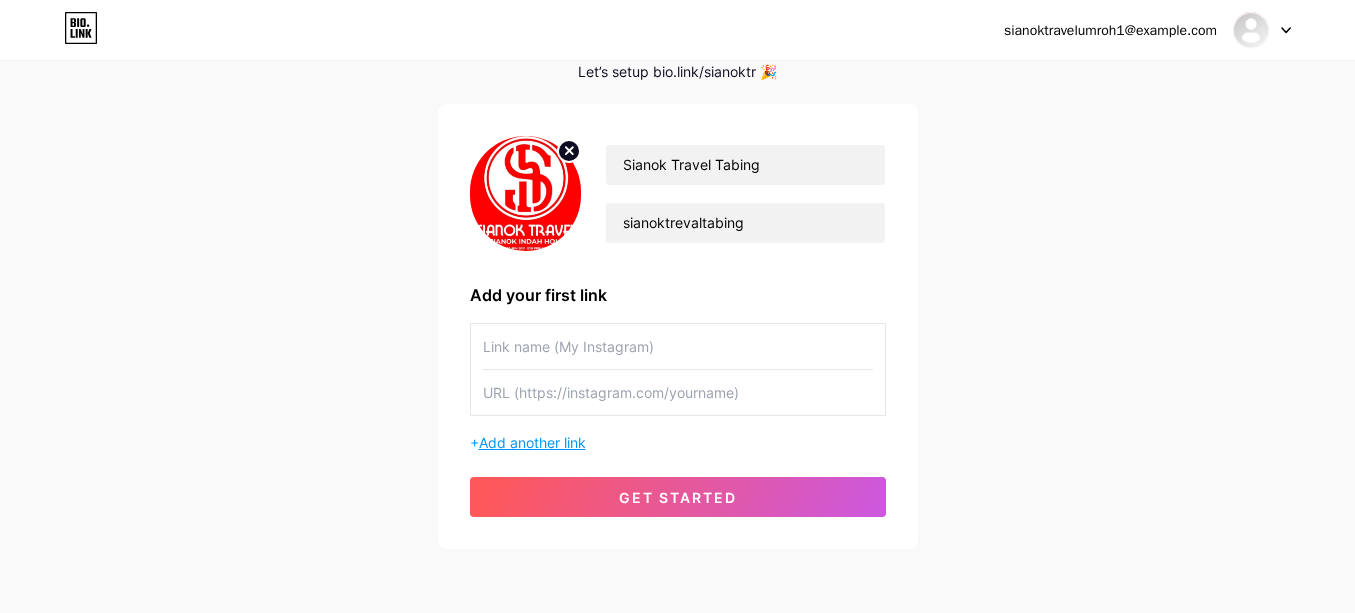 click on "Add another link" at bounding box center (532, 442) 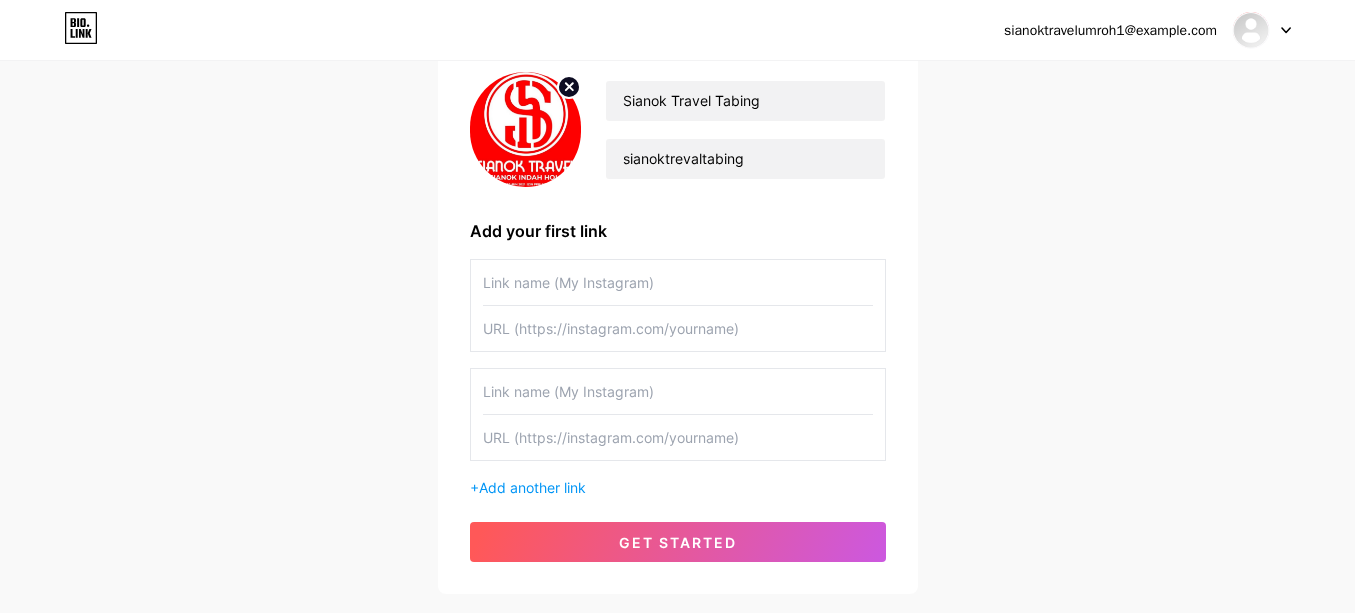 scroll, scrollTop: 200, scrollLeft: 0, axis: vertical 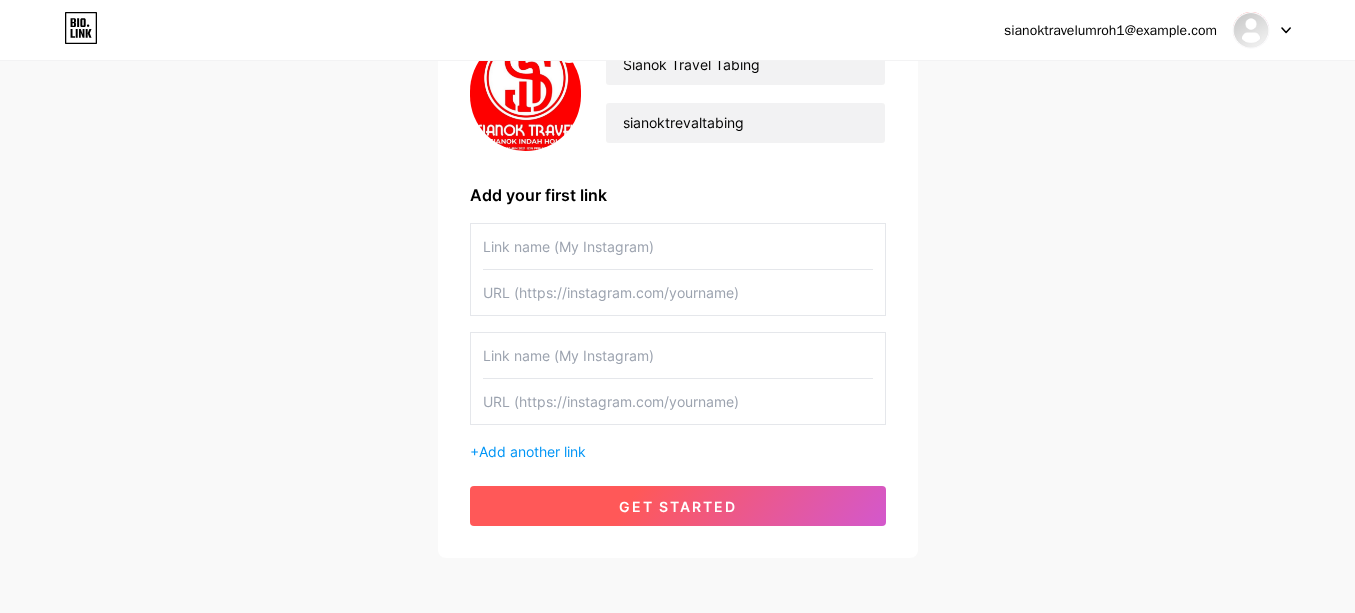 click on "get started" at bounding box center [678, 506] 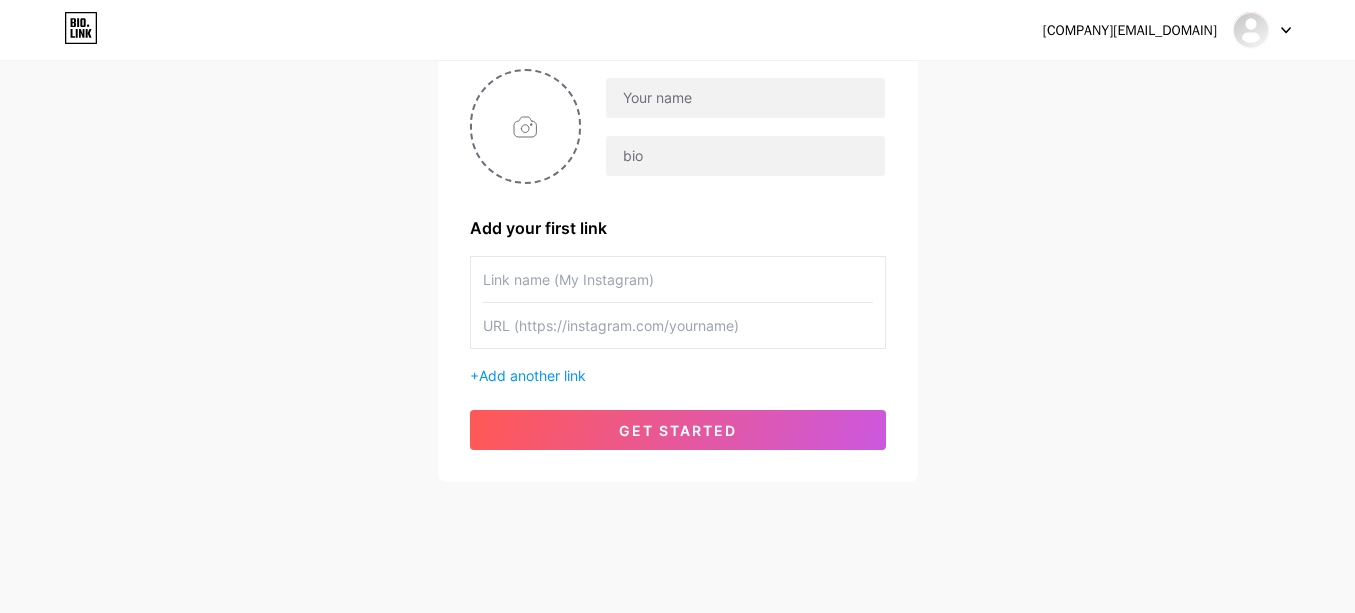 scroll, scrollTop: 180, scrollLeft: 0, axis: vertical 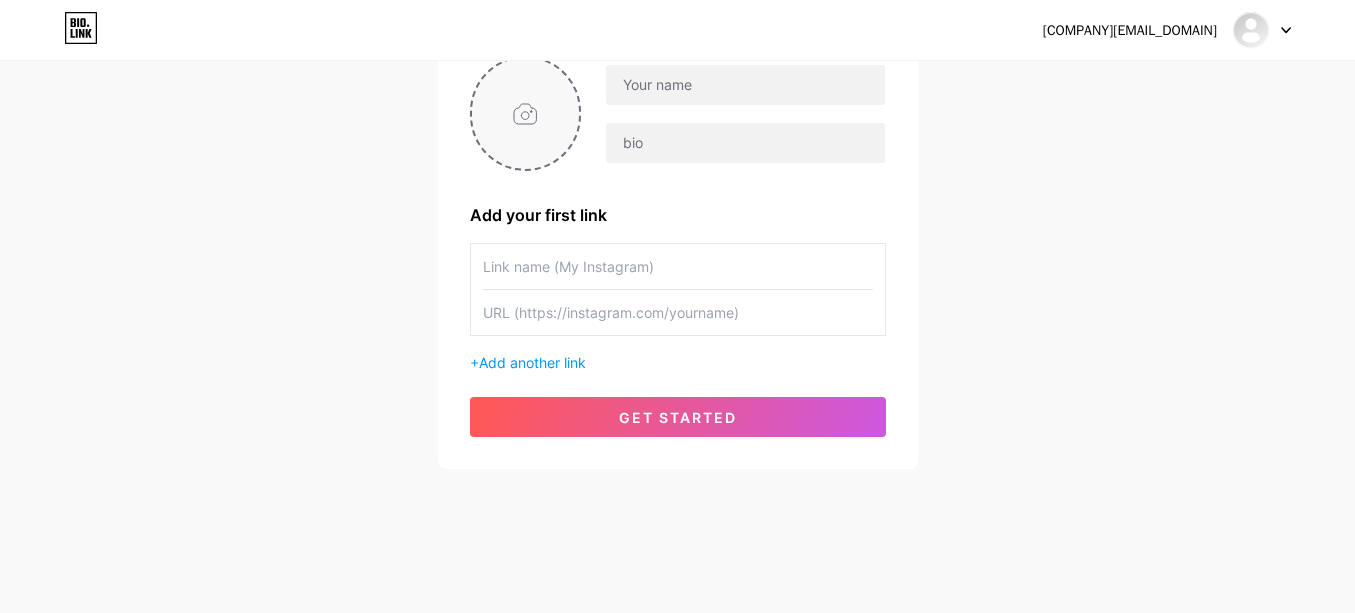 click at bounding box center [526, 113] 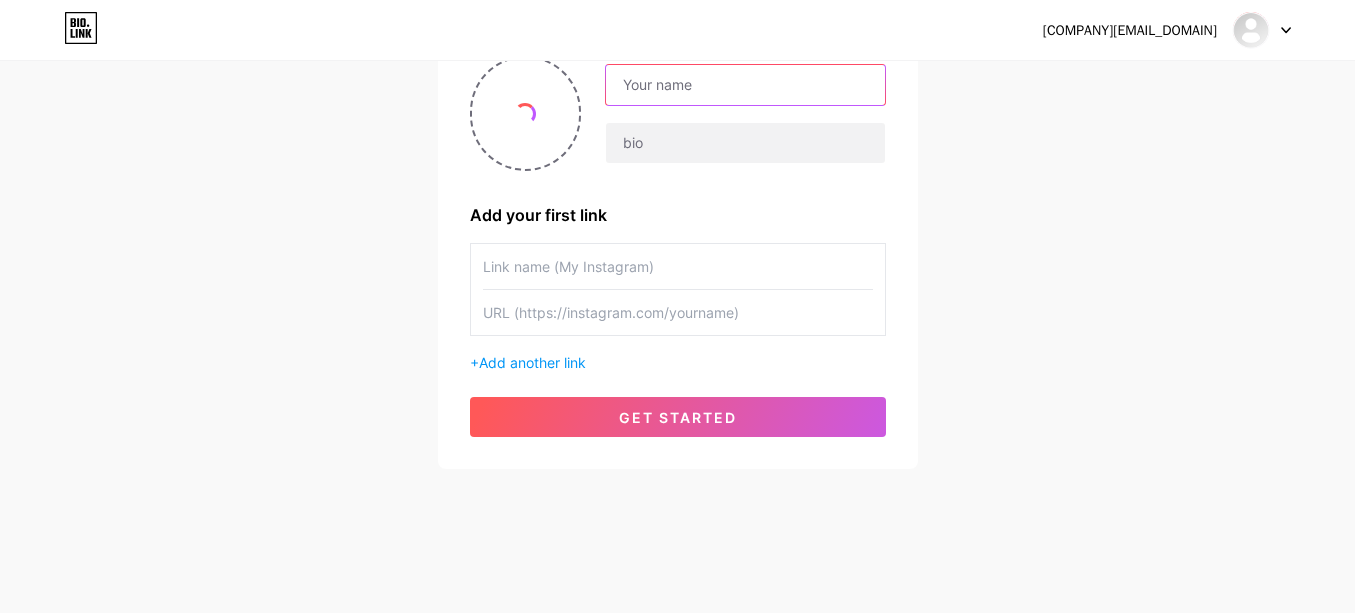 click at bounding box center (745, 85) 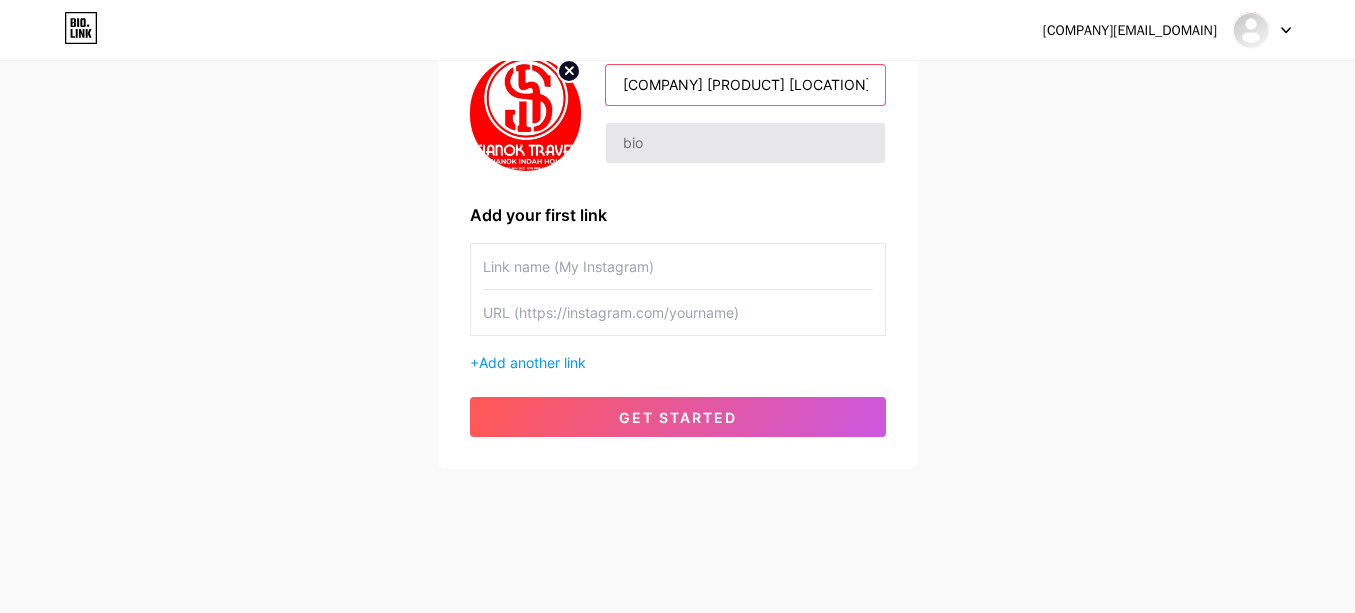 type on "[COMPANY] [PRODUCT] [LOCATION]" 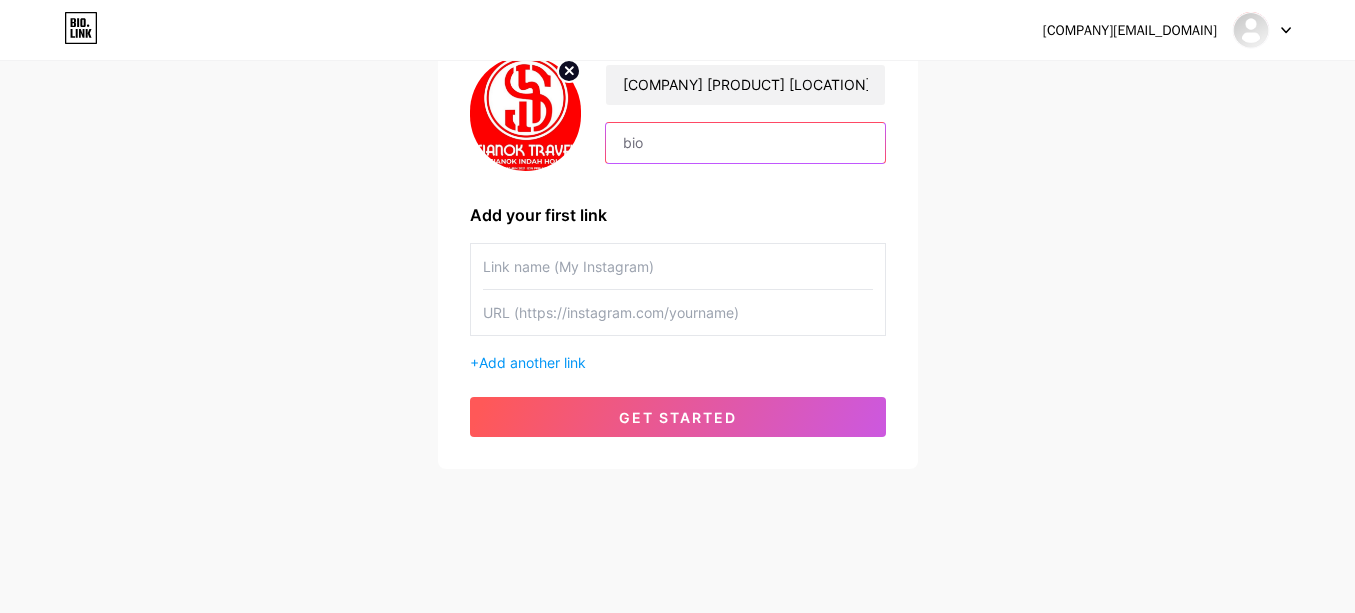 click at bounding box center [745, 143] 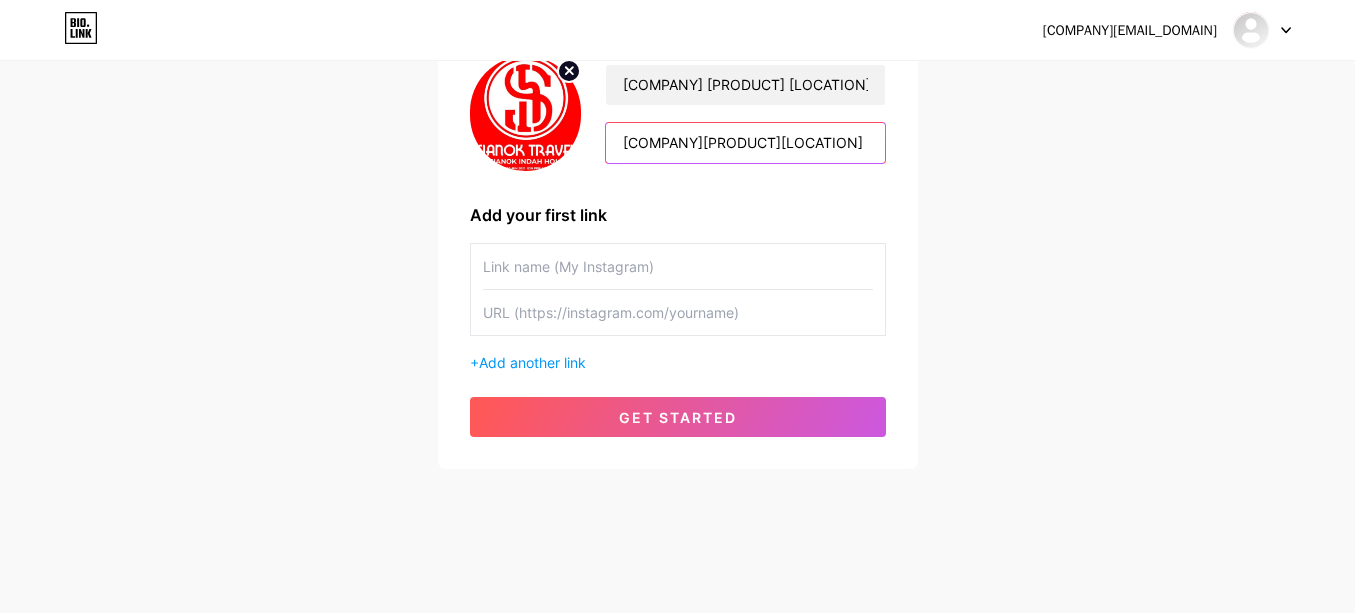 type on "[COMPANY][PRODUCT][LOCATION]" 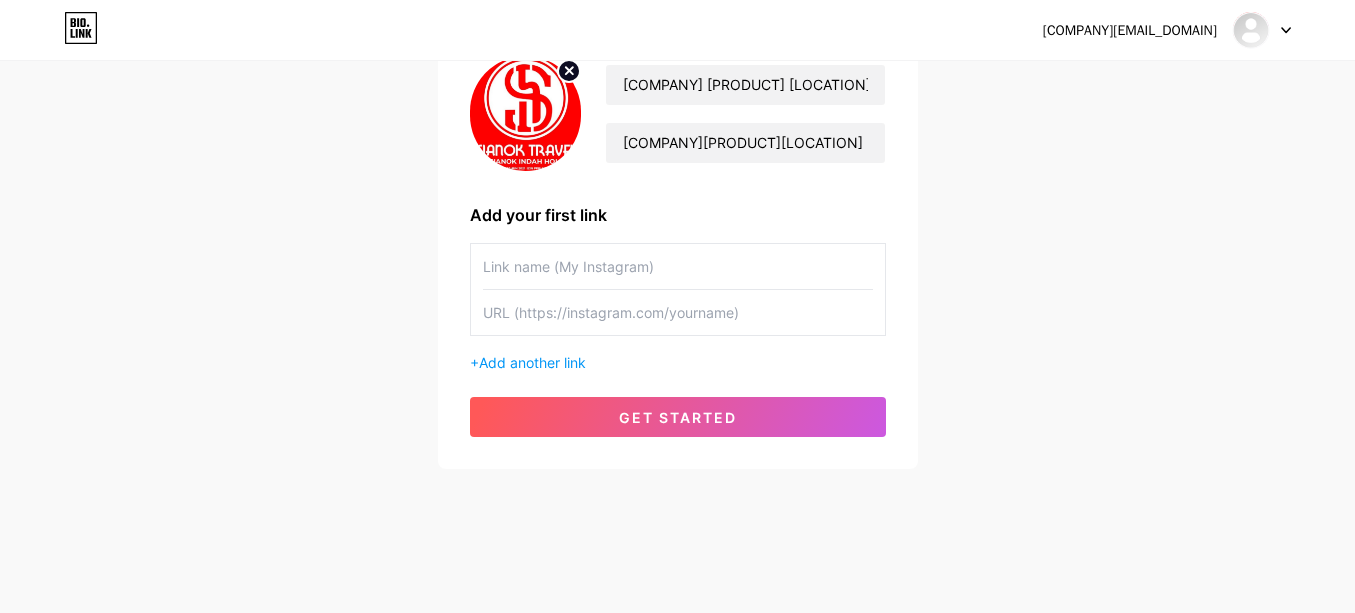 click at bounding box center (678, 266) 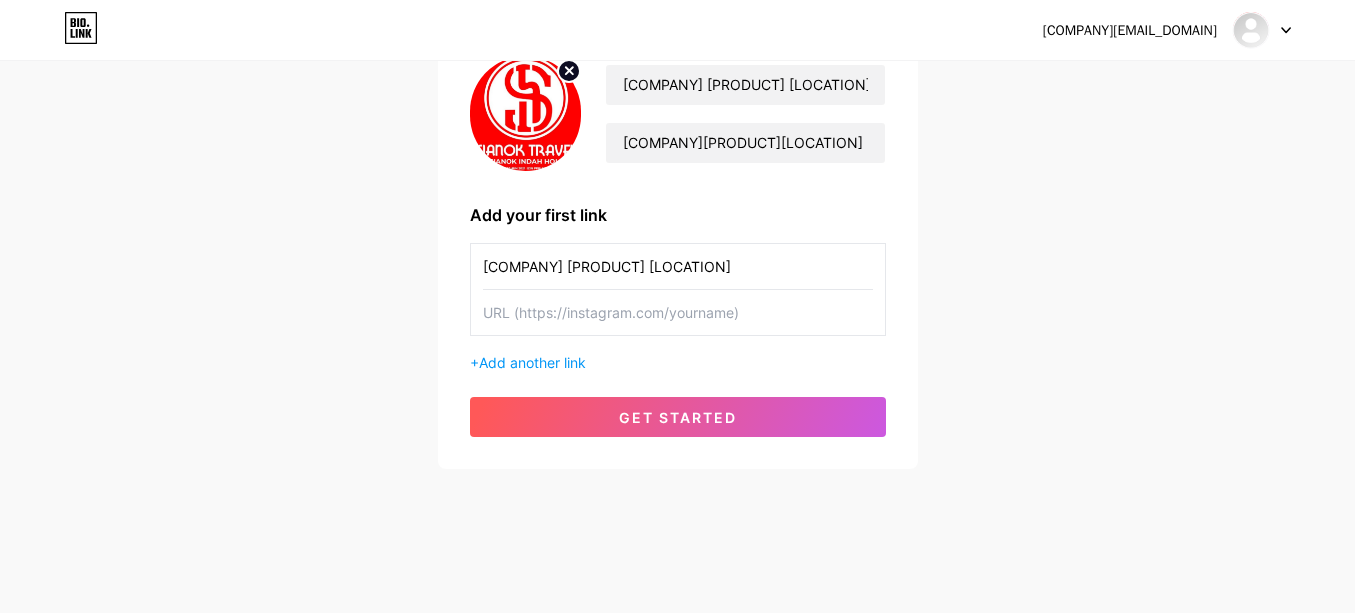 type on "[COMPANY] [PRODUCT] [LOCATION]" 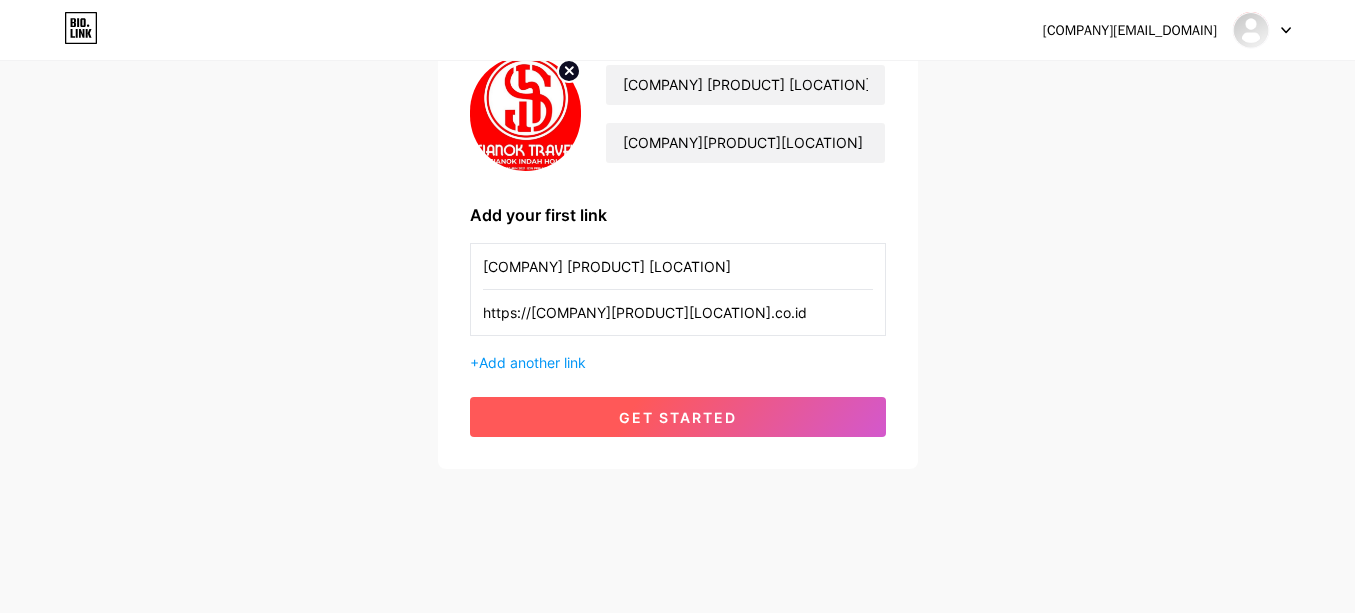 type on "https://[COMPANY][PRODUCT][LOCATION].co.id" 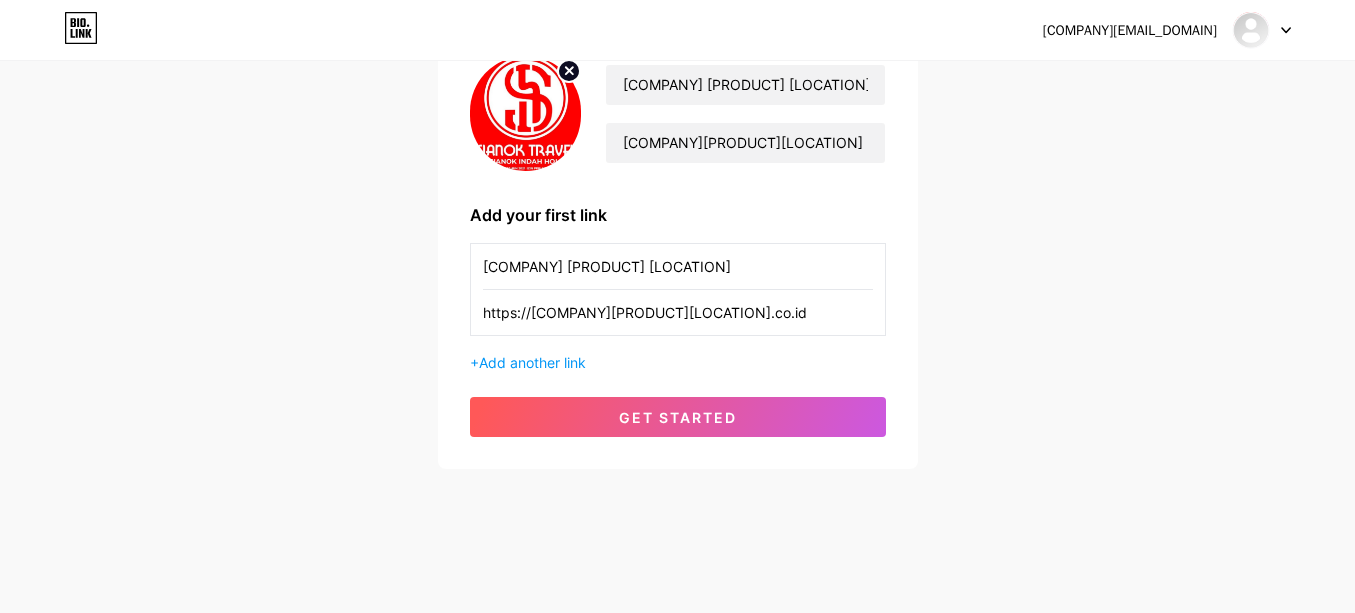 scroll, scrollTop: 0, scrollLeft: 0, axis: both 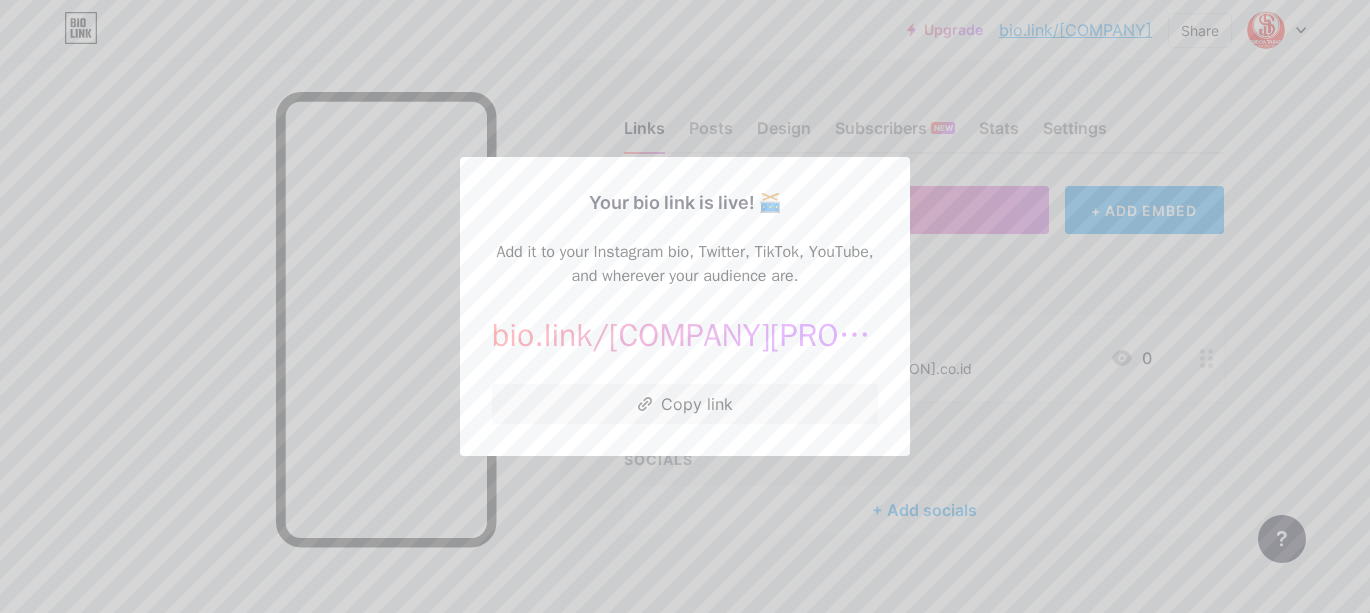 click at bounding box center (685, 306) 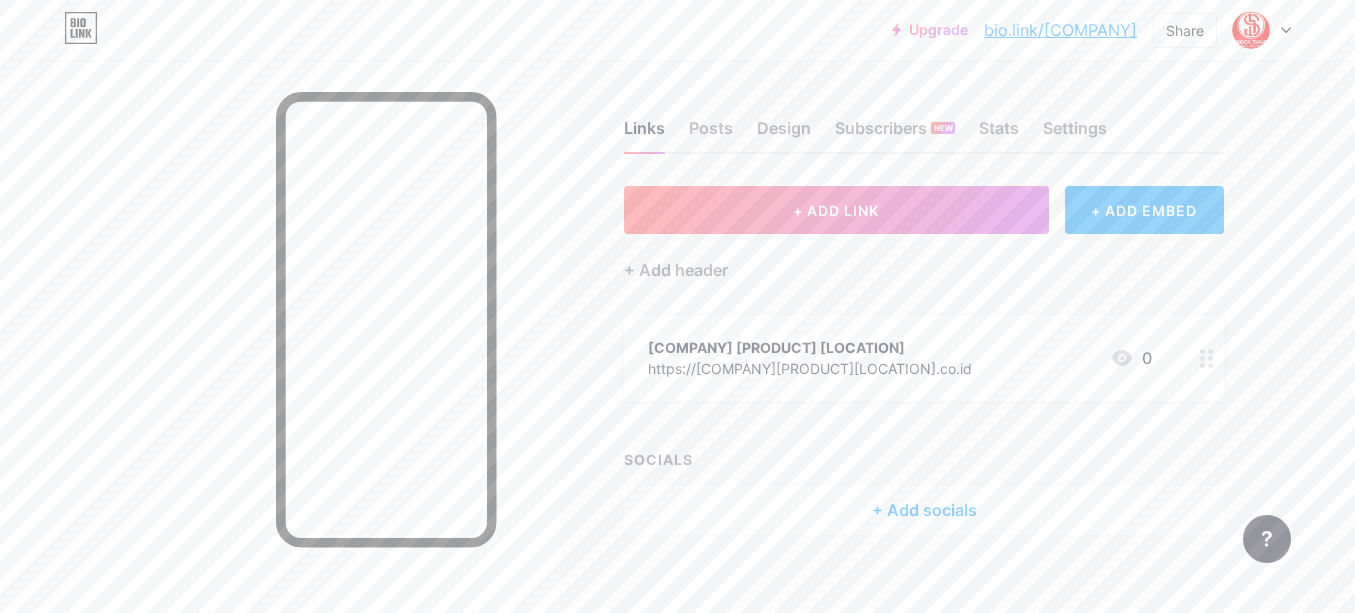 click 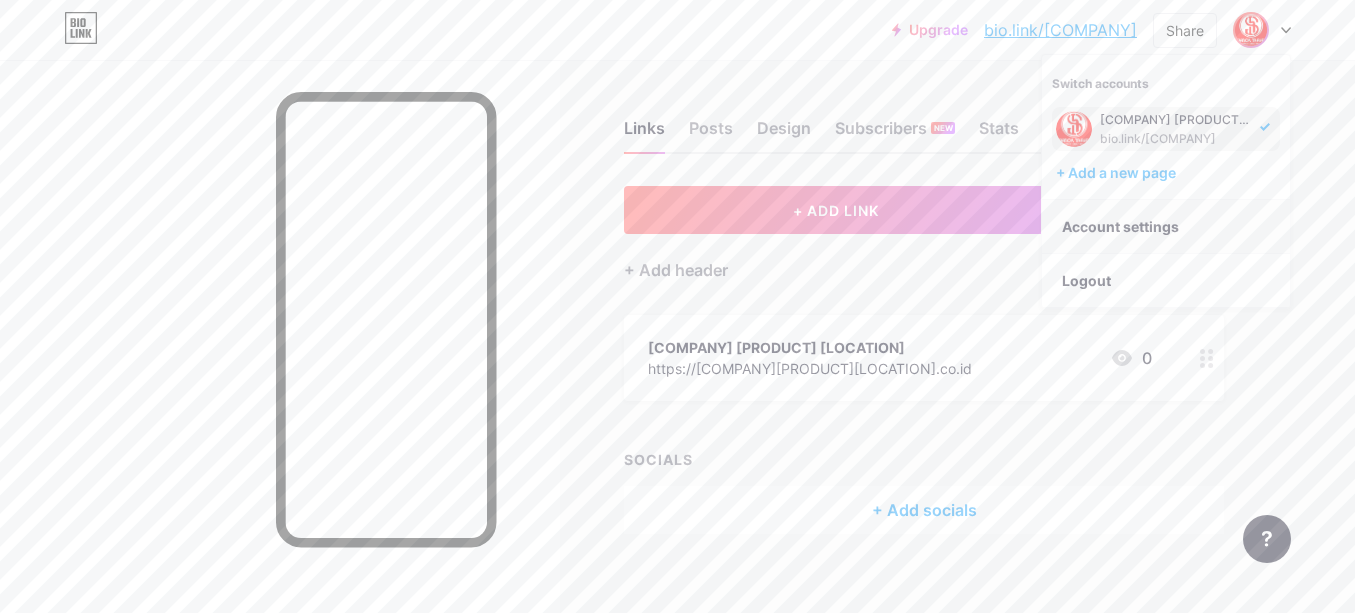 click on "Account settings" at bounding box center (1166, 227) 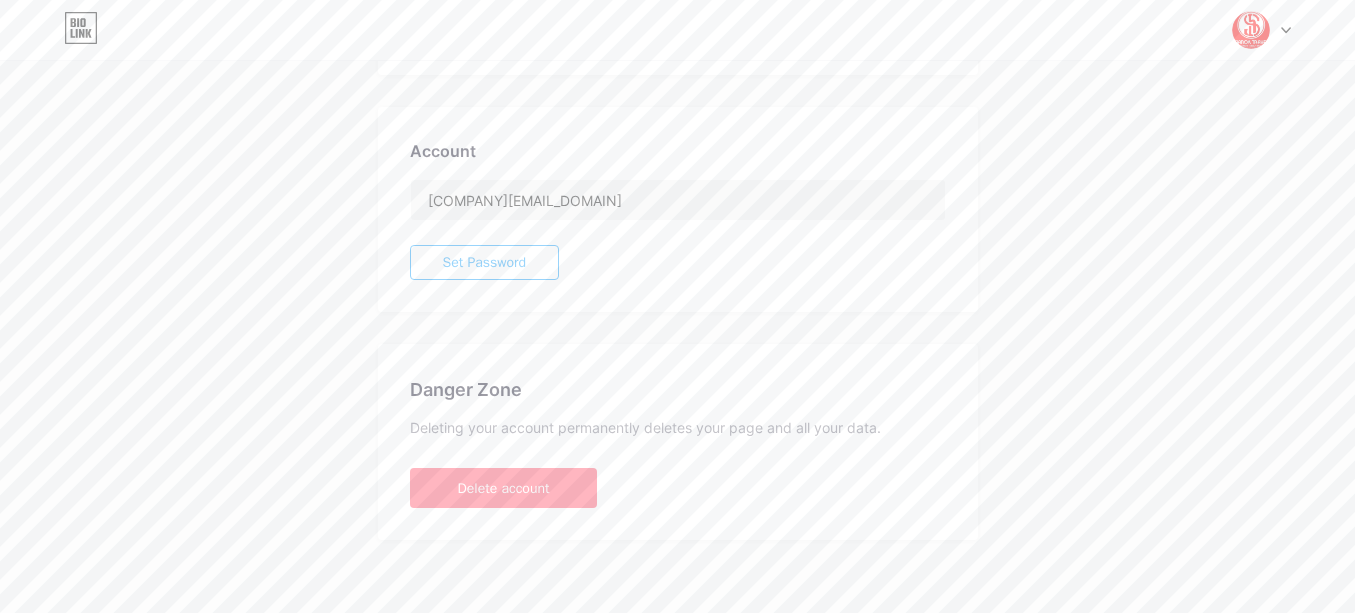 scroll, scrollTop: 502, scrollLeft: 0, axis: vertical 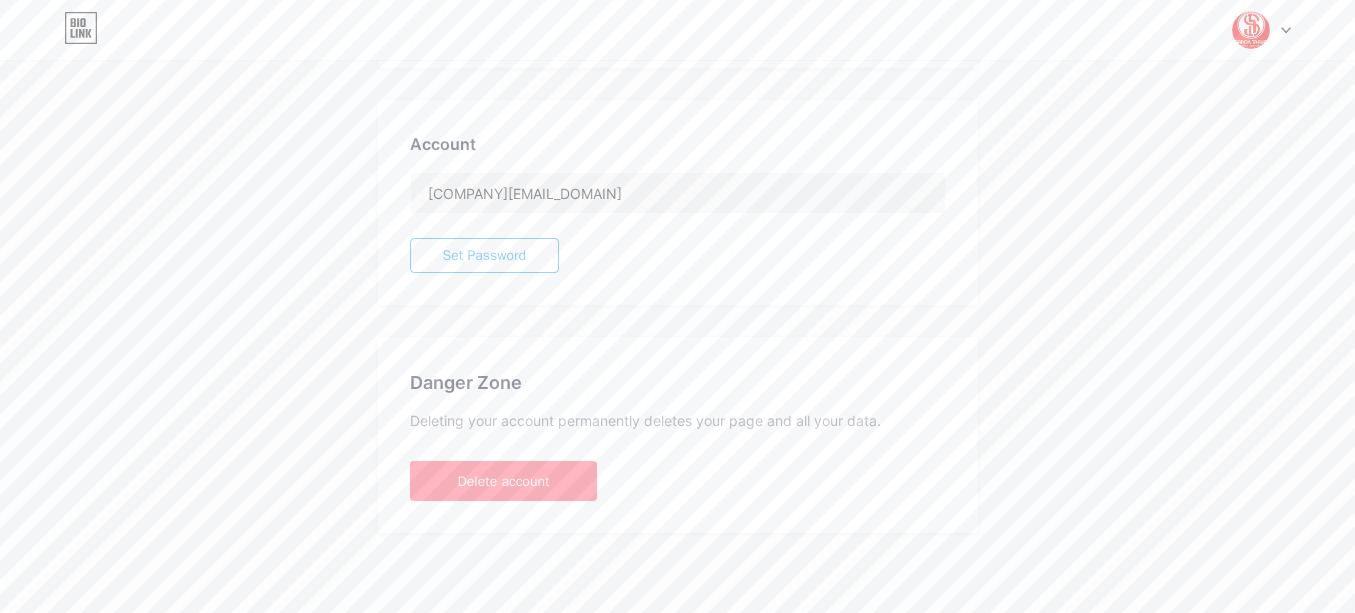 drag, startPoint x: 823, startPoint y: 387, endPoint x: 1113, endPoint y: 435, distance: 293.9456 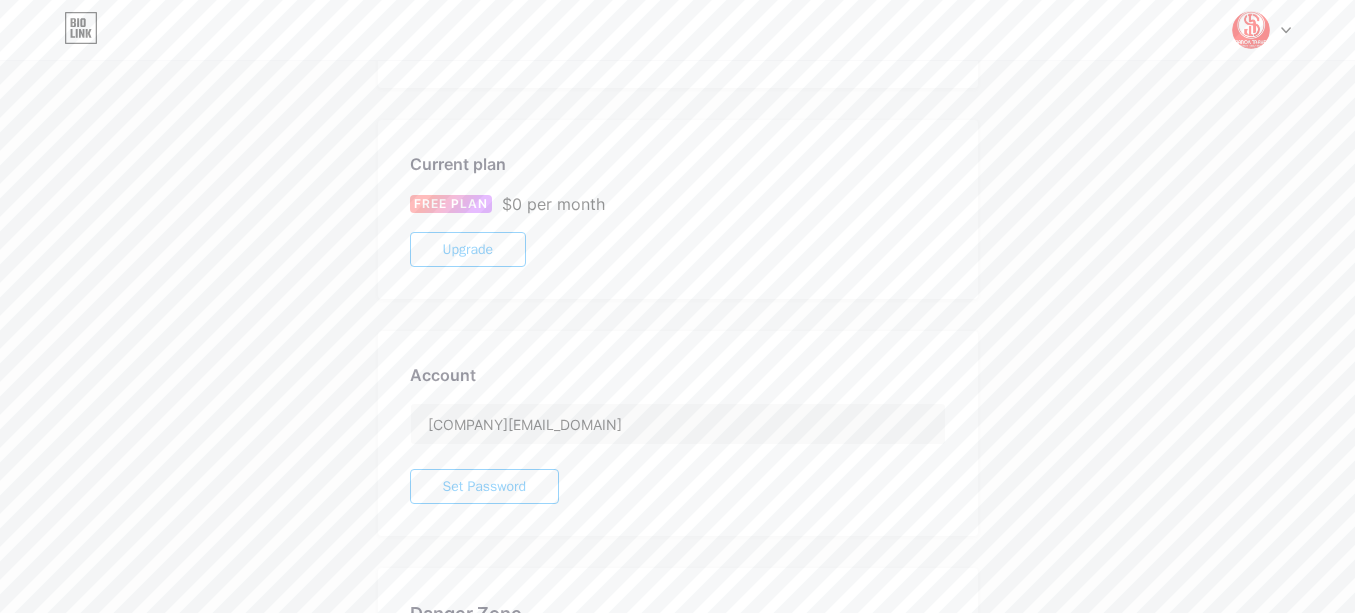 scroll, scrollTop: 0, scrollLeft: 0, axis: both 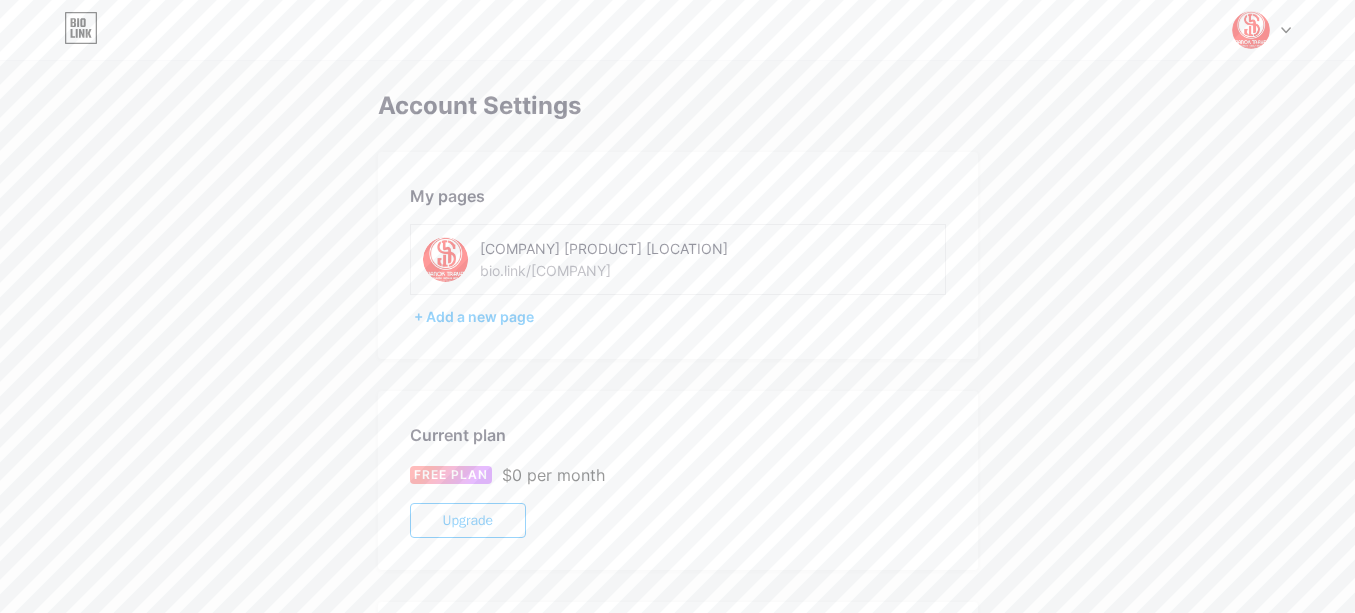 click 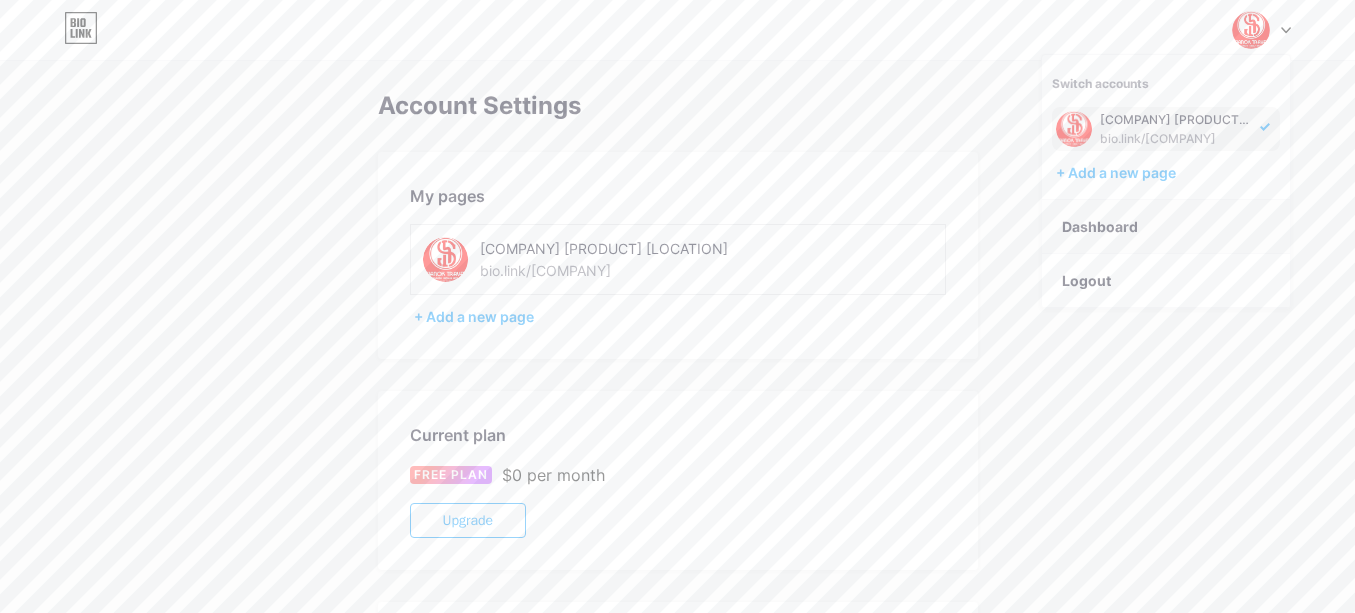 click on "Dashboard" at bounding box center [1166, 227] 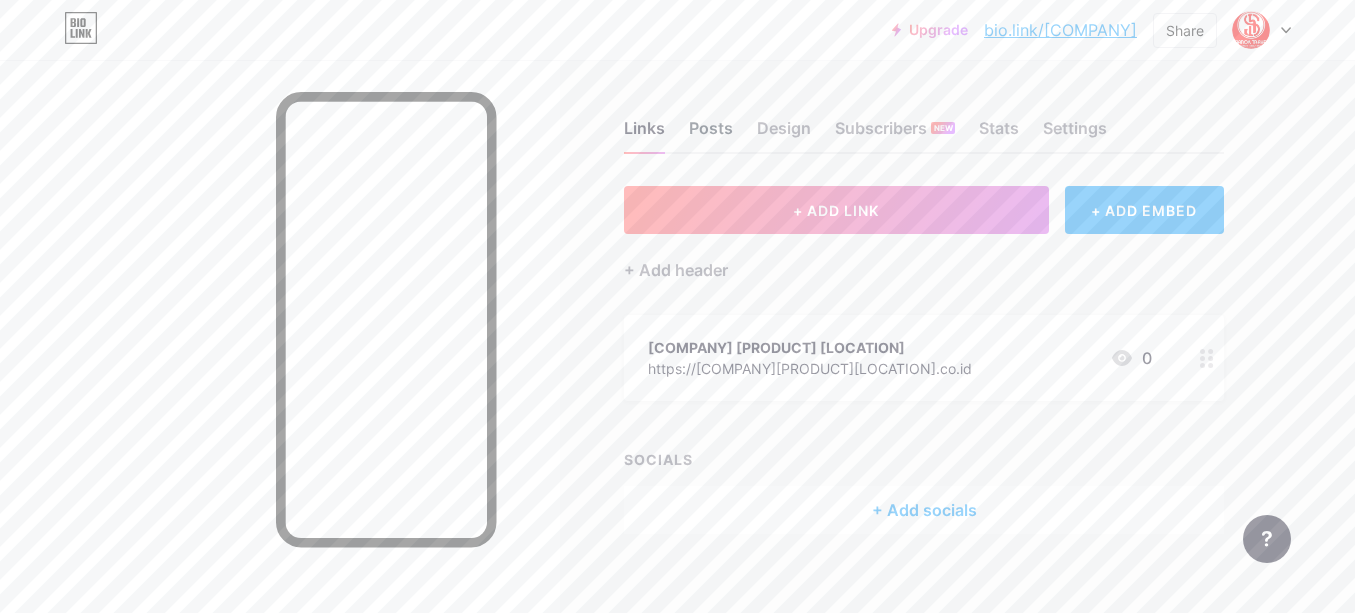 click on "Posts" at bounding box center (711, 134) 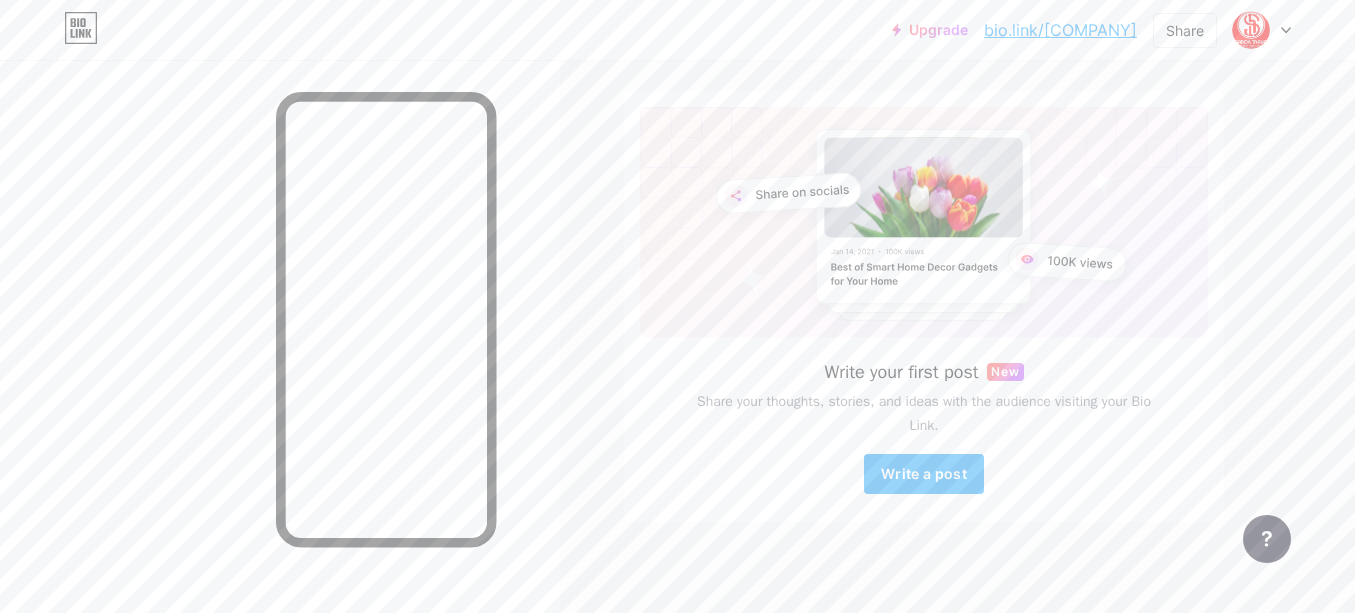 scroll, scrollTop: 100, scrollLeft: 0, axis: vertical 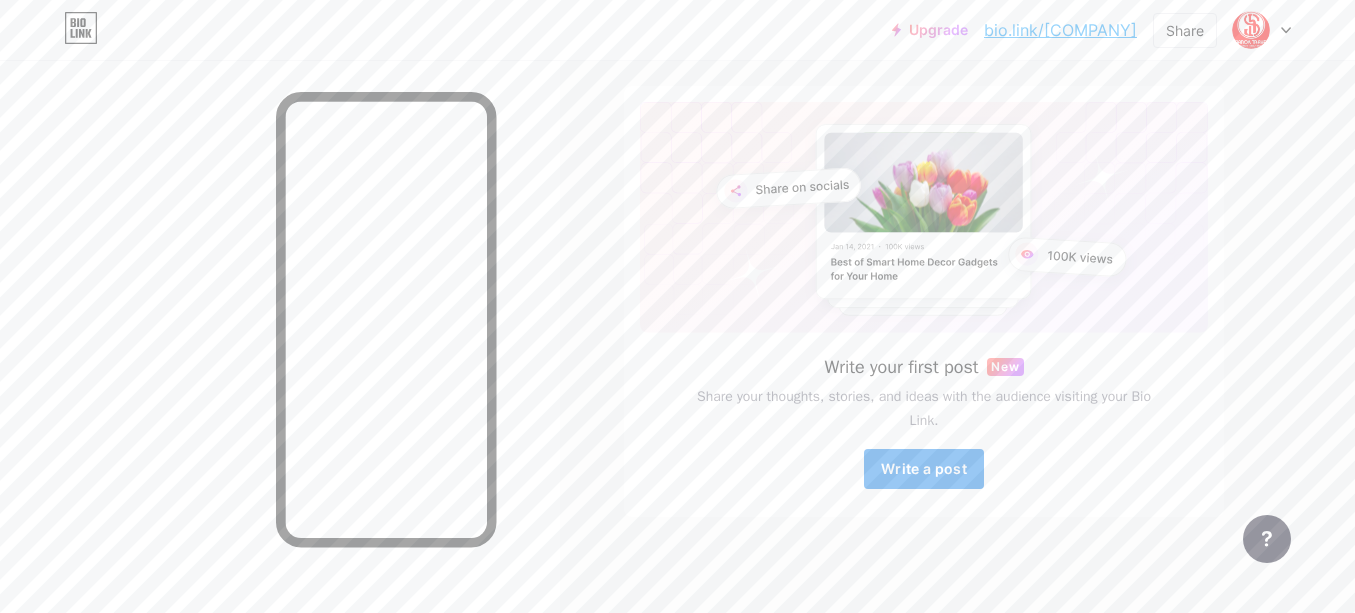click on "Write a post" at bounding box center (924, 468) 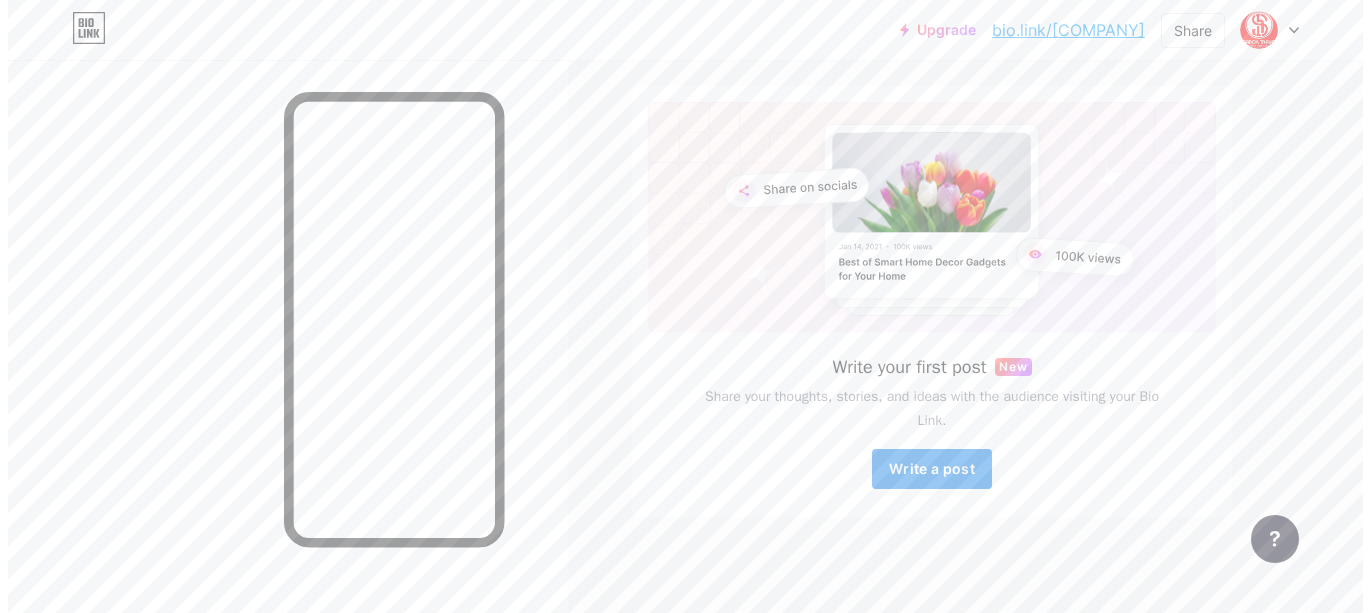 scroll, scrollTop: 0, scrollLeft: 0, axis: both 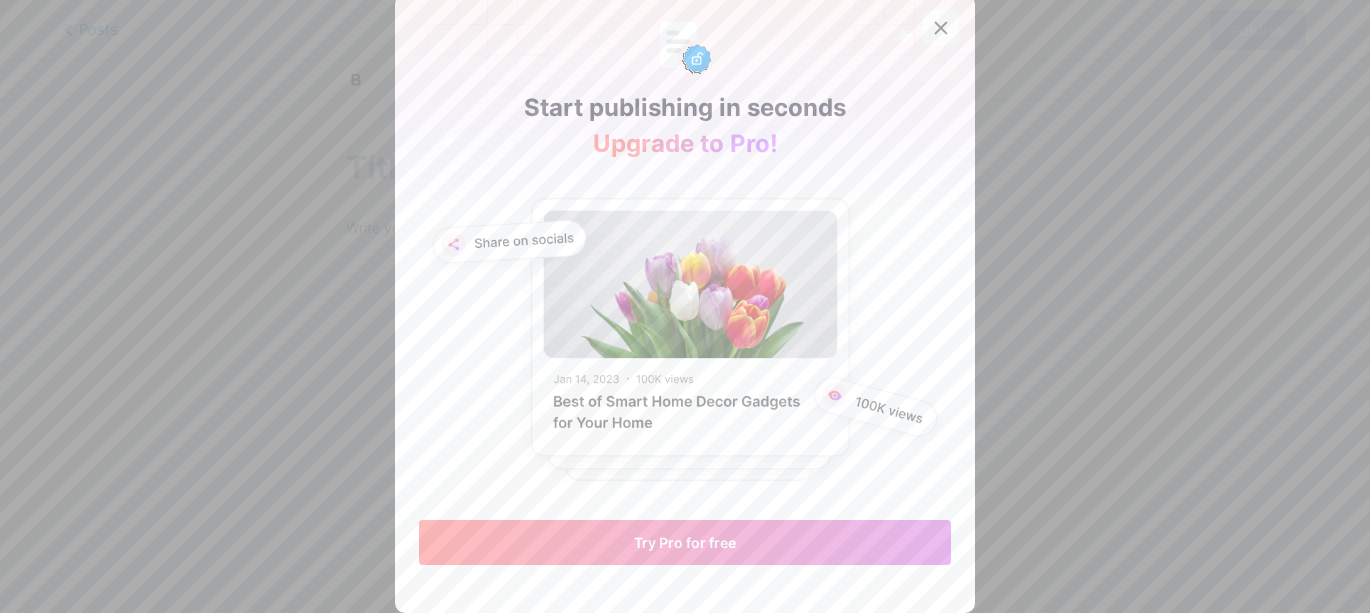 click 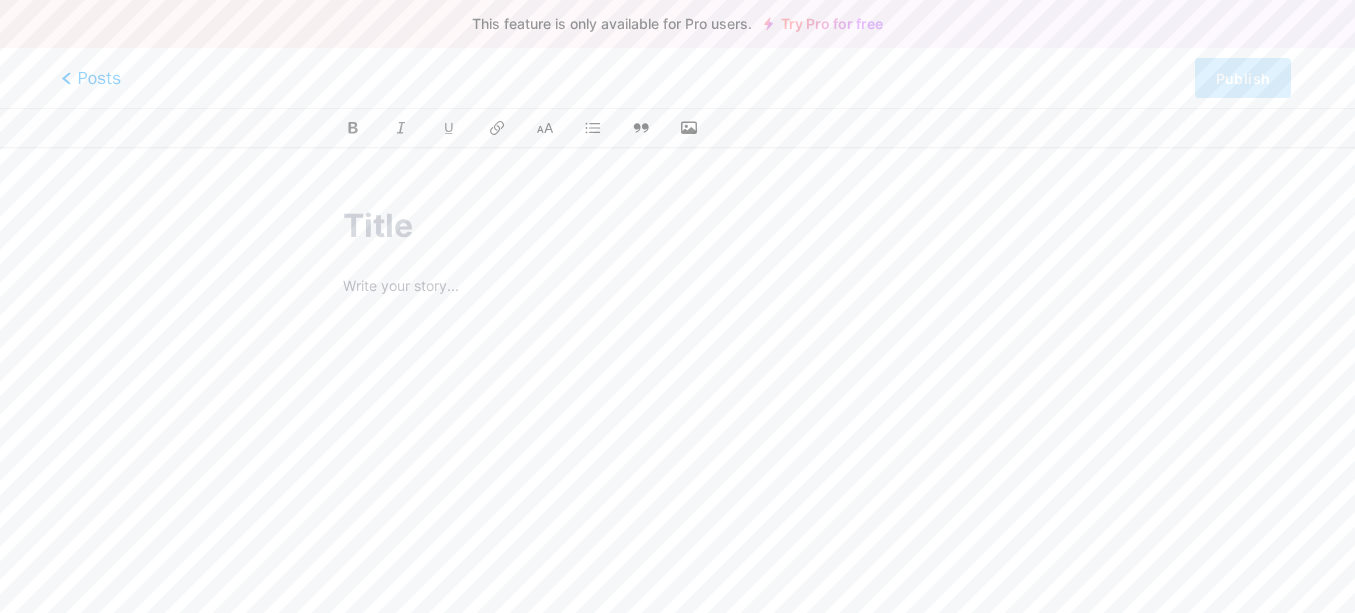 click on "Posts" at bounding box center [91, 78] 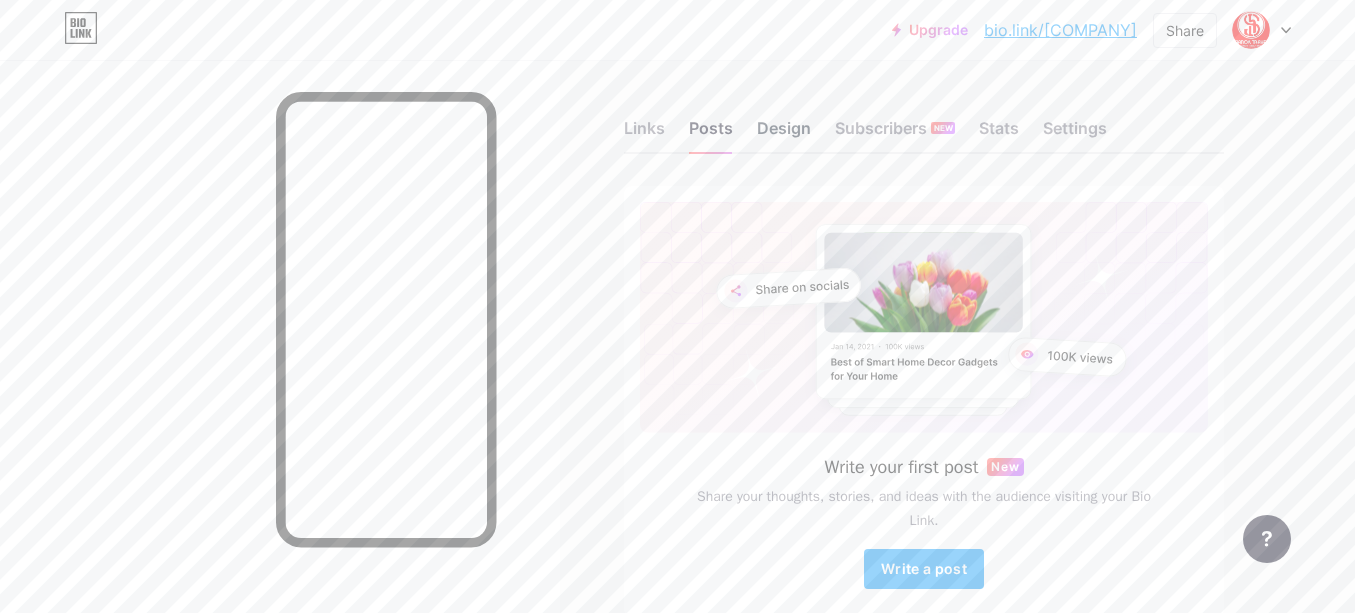 click on "Design" at bounding box center [784, 134] 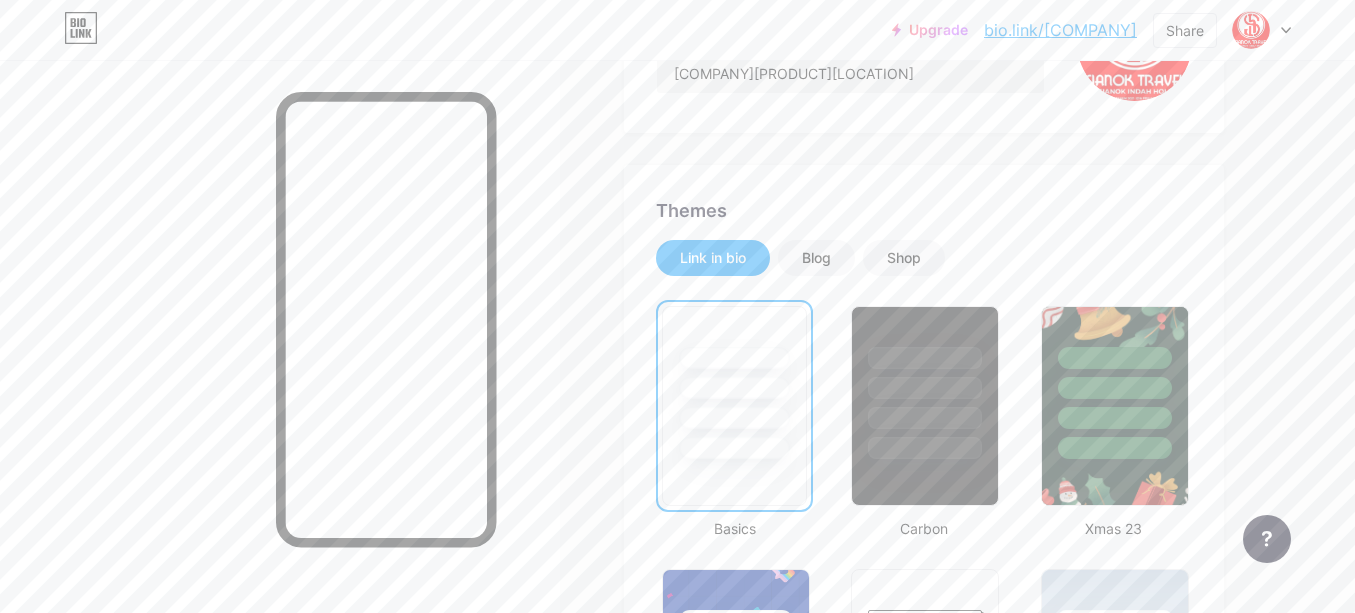 scroll, scrollTop: 300, scrollLeft: 0, axis: vertical 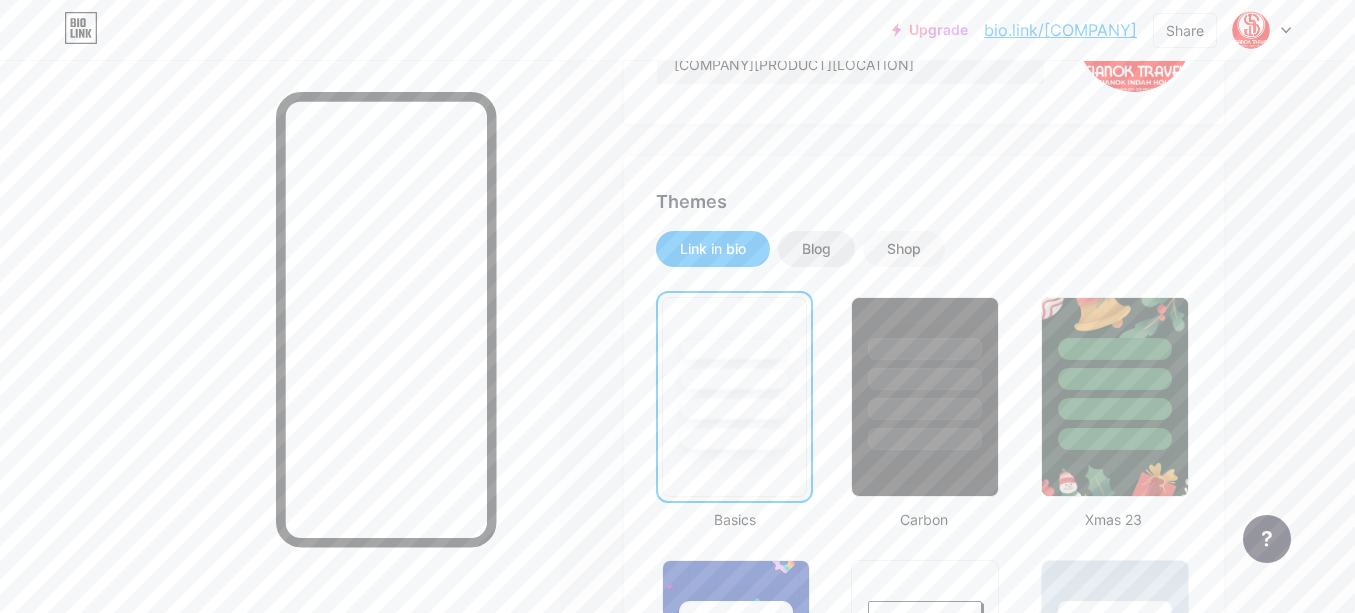 click on "Blog" at bounding box center (816, 249) 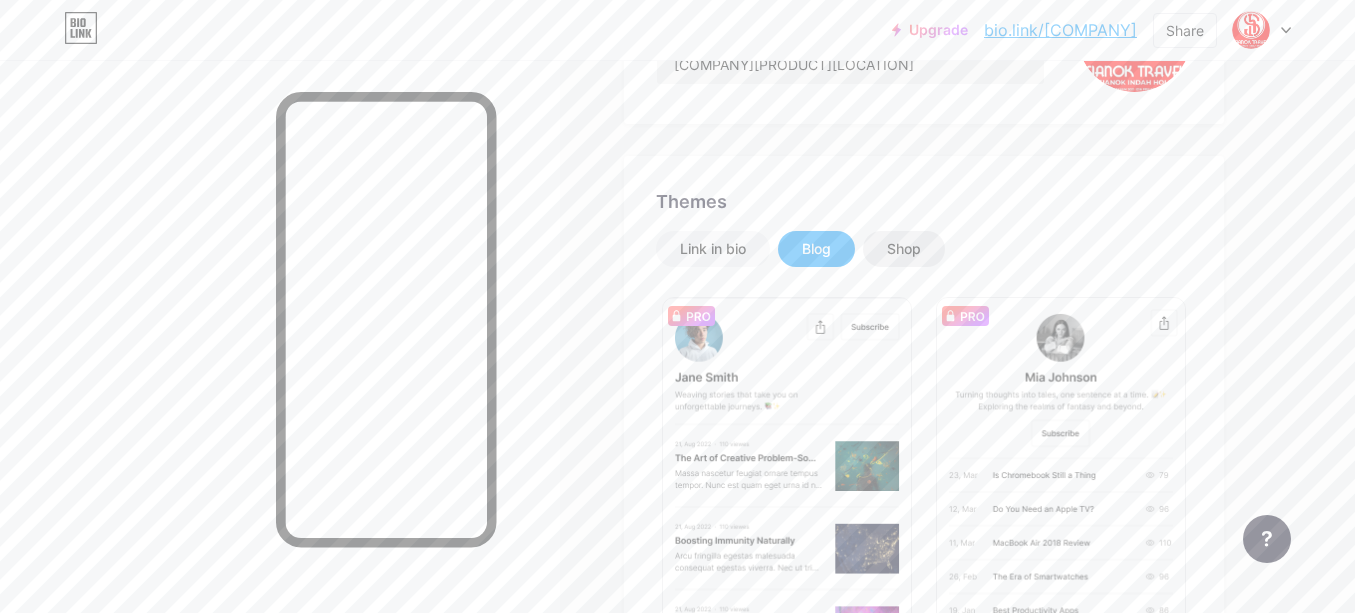 click on "Shop" at bounding box center (904, 249) 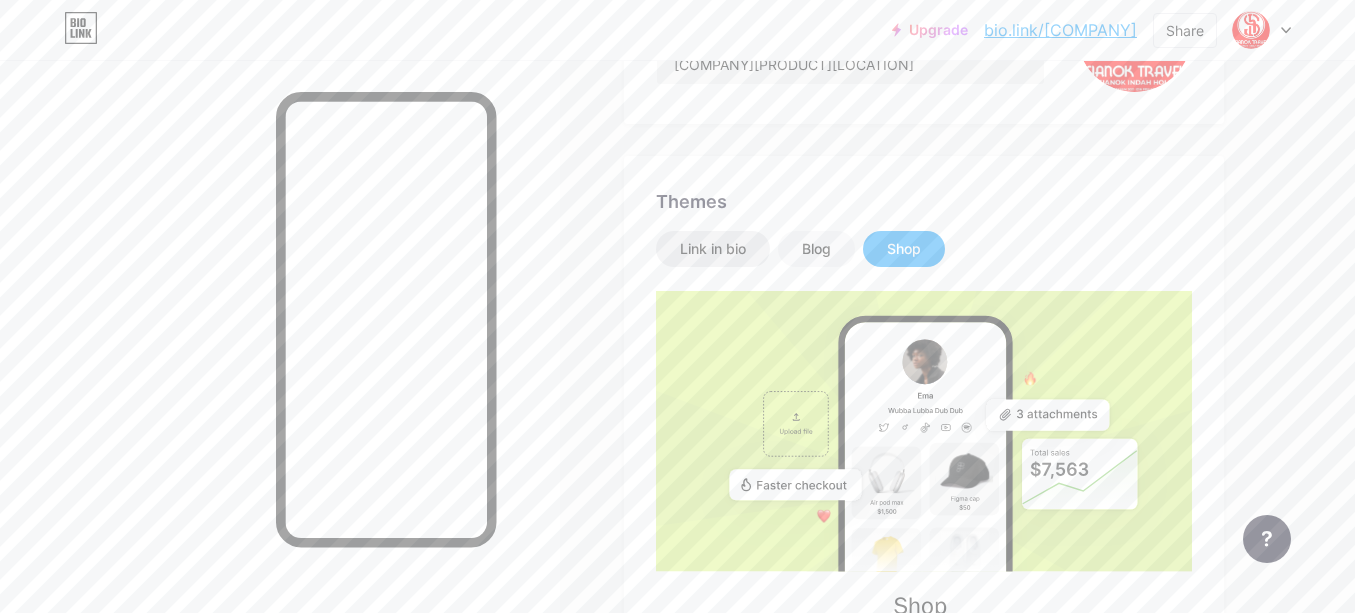 click on "Link in bio" at bounding box center (713, 249) 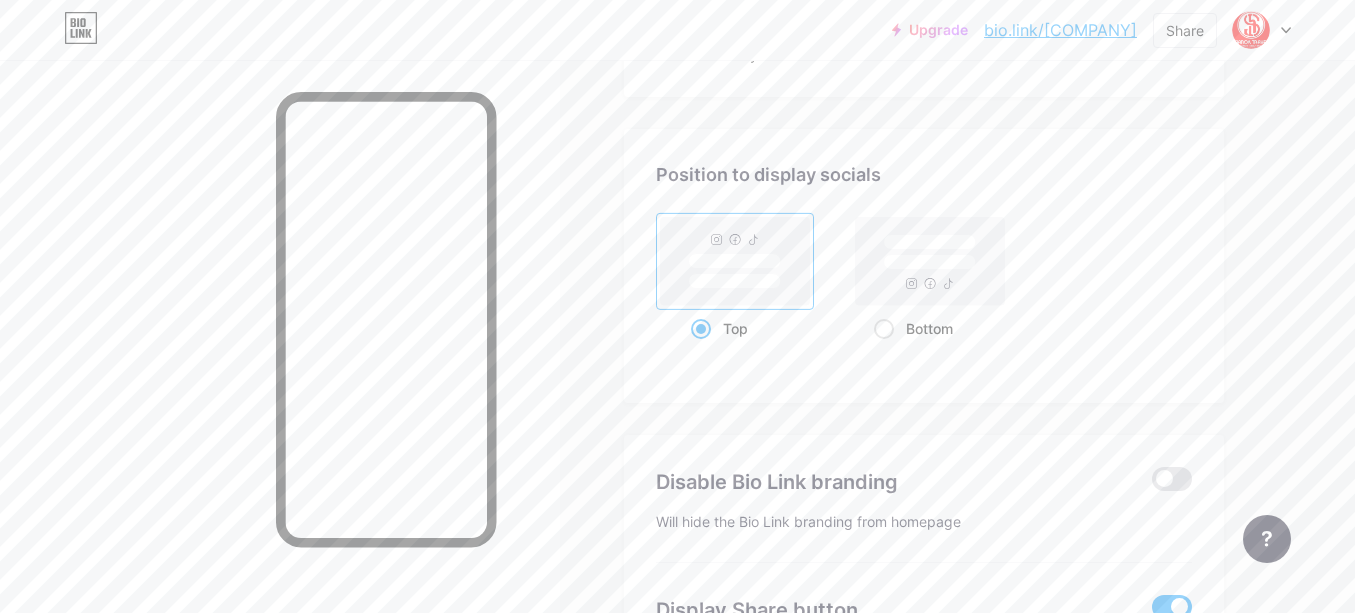 scroll, scrollTop: 2700, scrollLeft: 0, axis: vertical 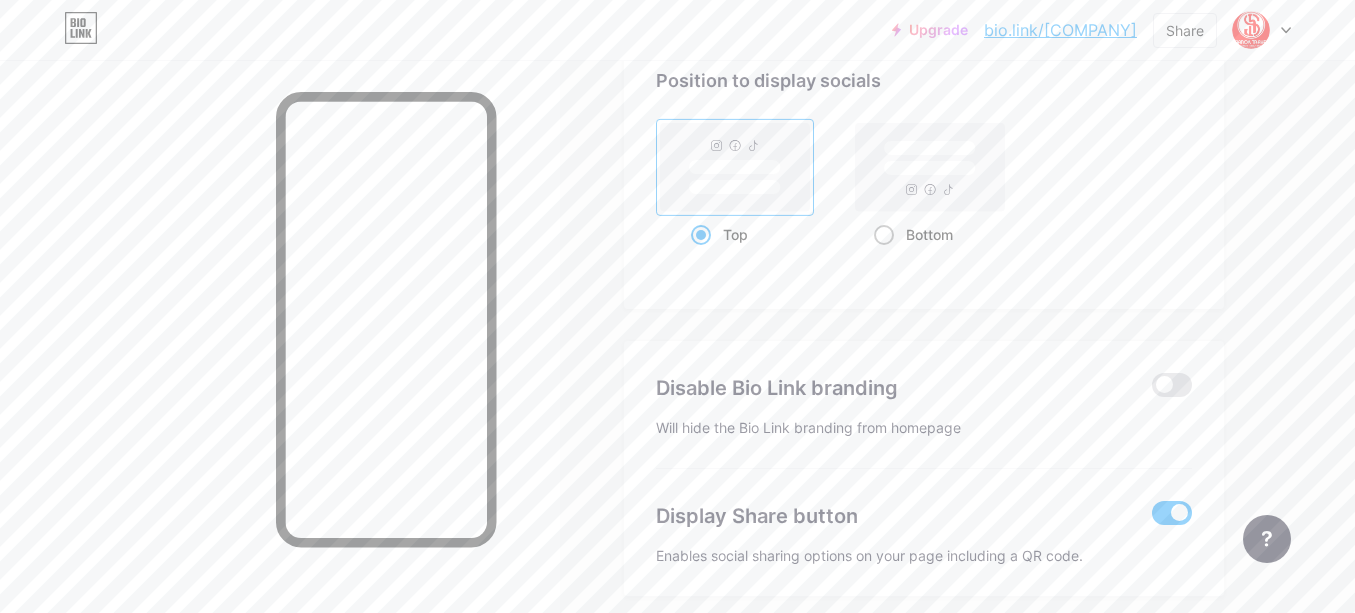 click at bounding box center (884, 235) 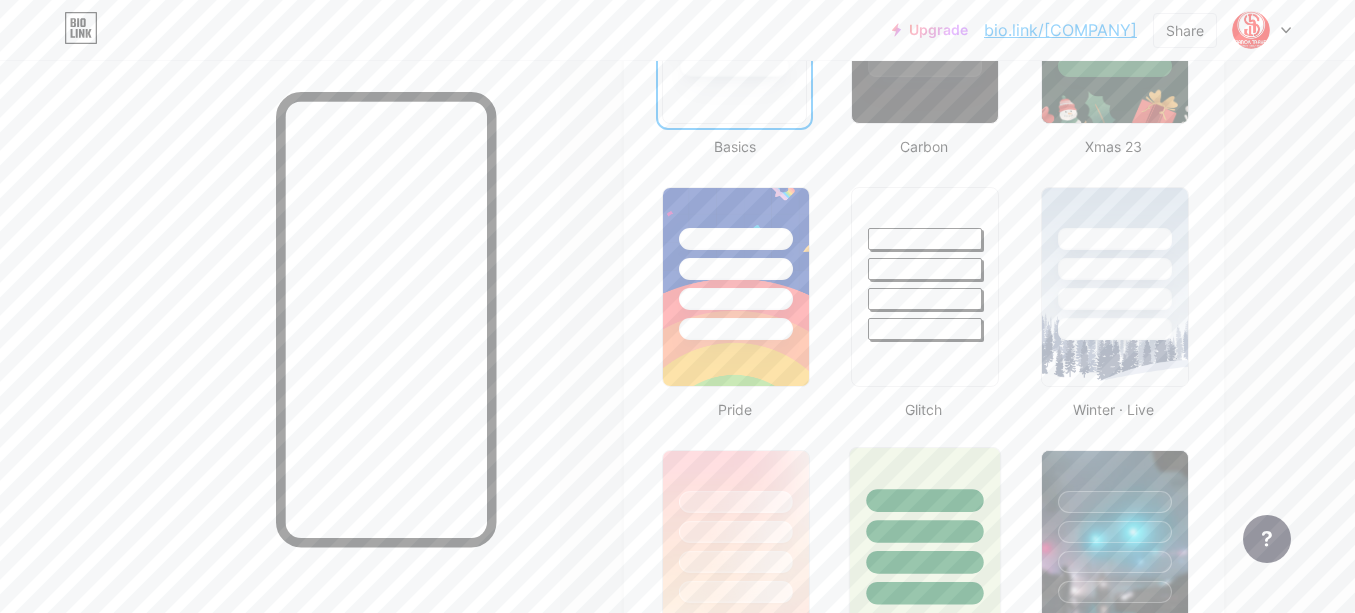 scroll, scrollTop: 784, scrollLeft: 0, axis: vertical 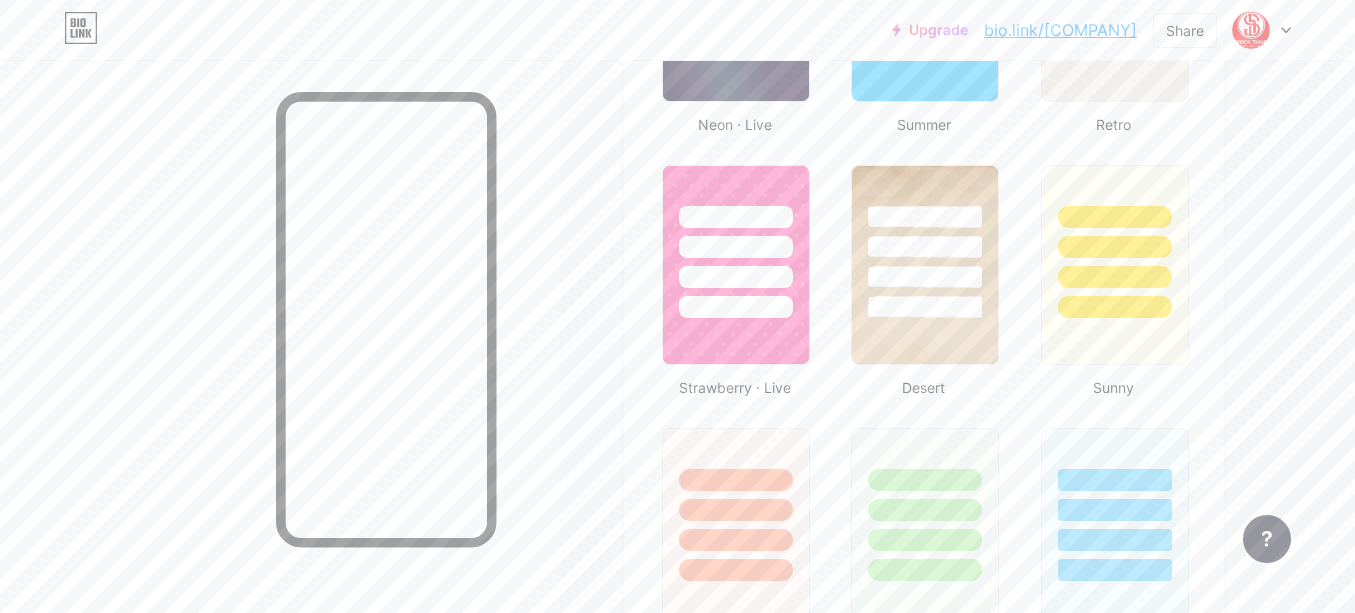 click at bounding box center [925, 265] 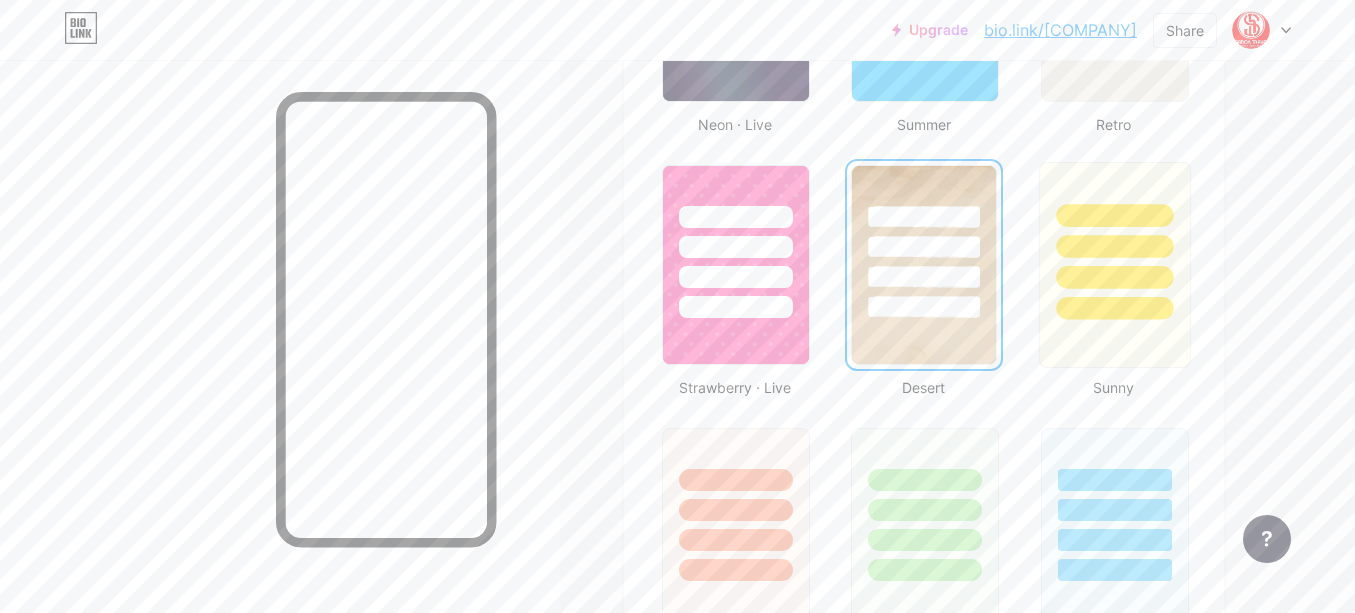 click at bounding box center [1114, 265] 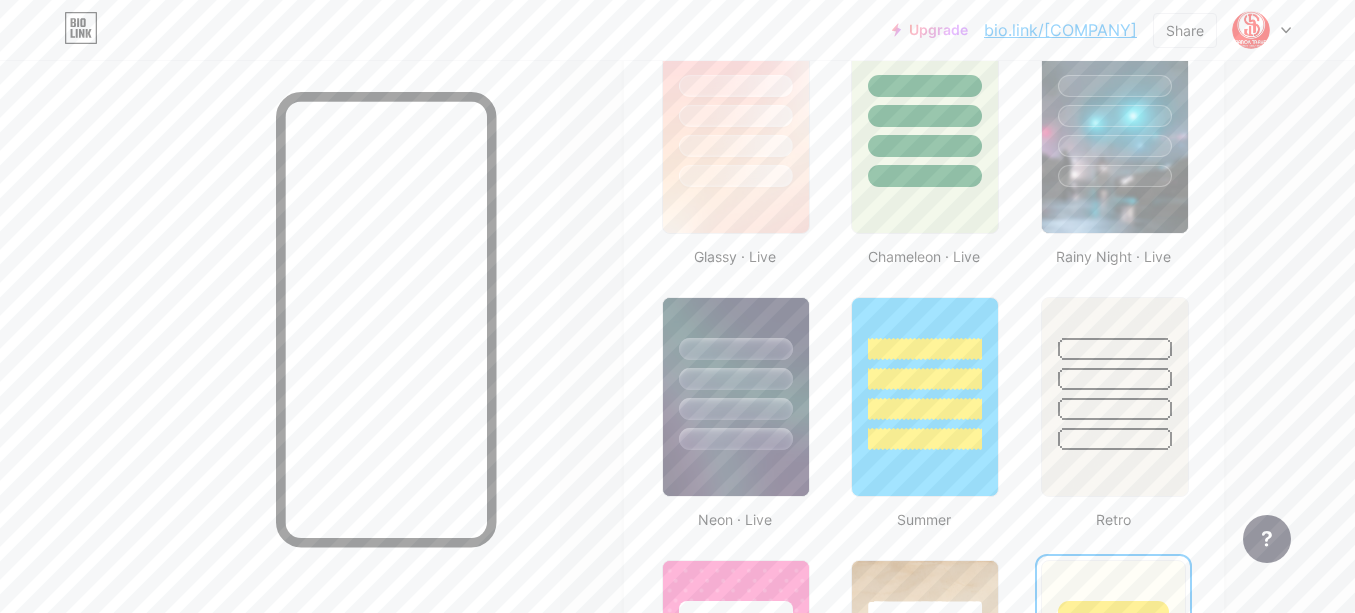 scroll, scrollTop: 1084, scrollLeft: 0, axis: vertical 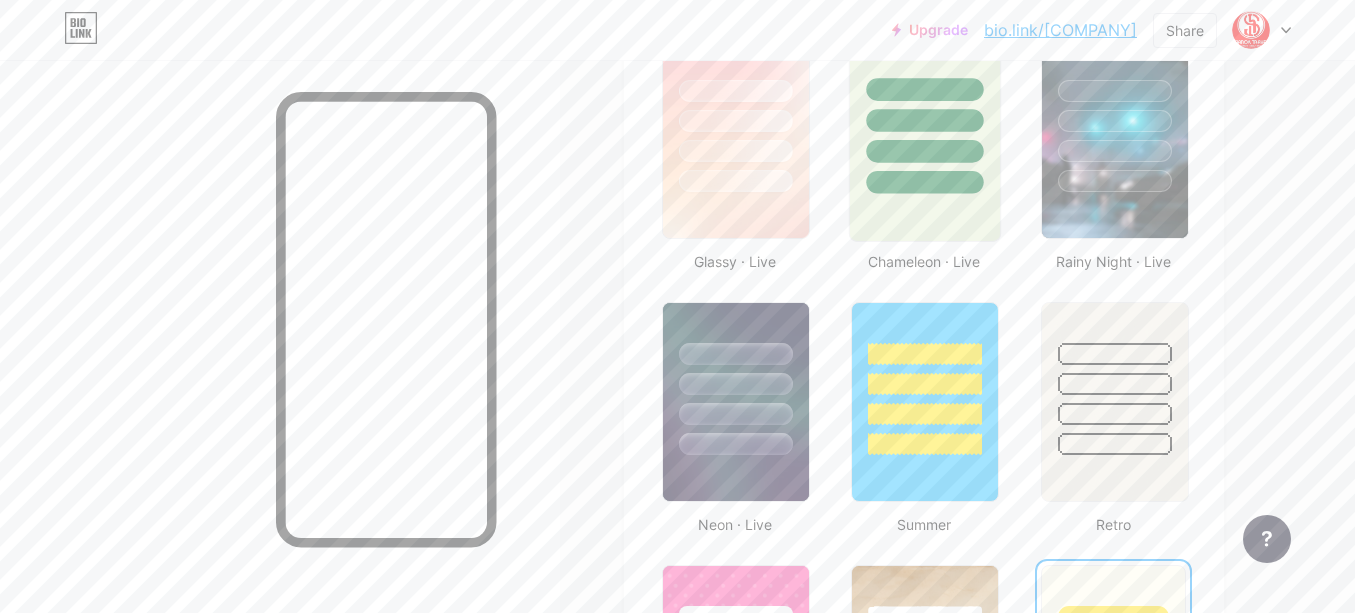 click at bounding box center (925, 139) 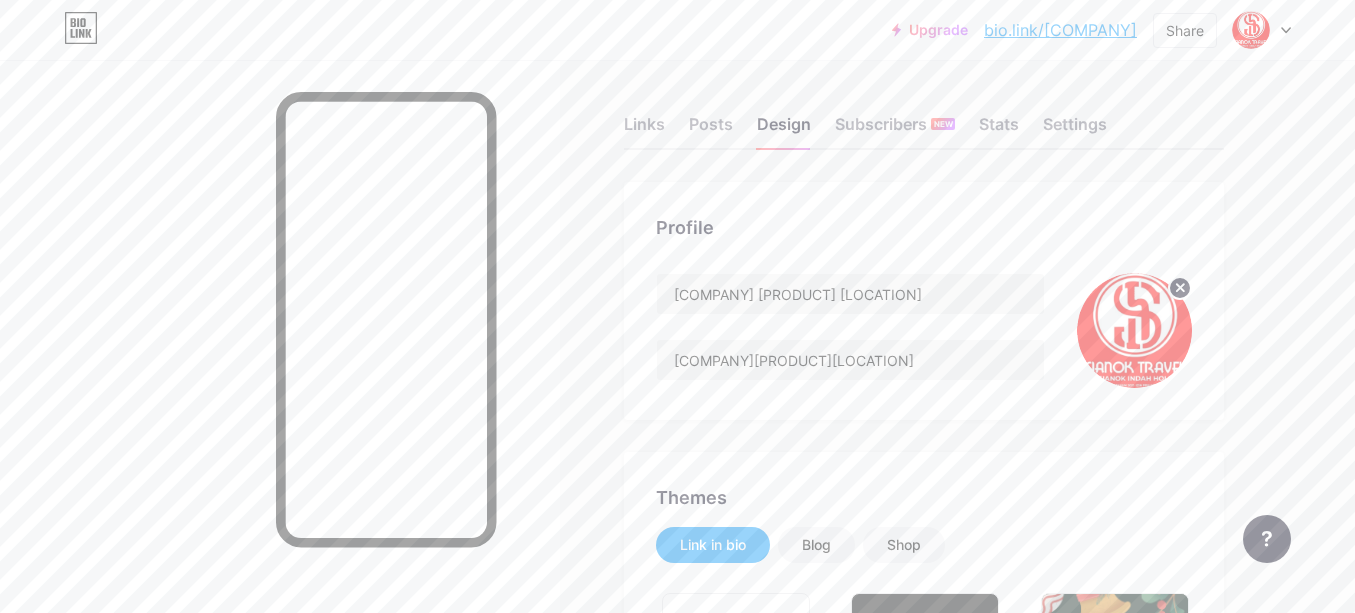 scroll, scrollTop: 0, scrollLeft: 0, axis: both 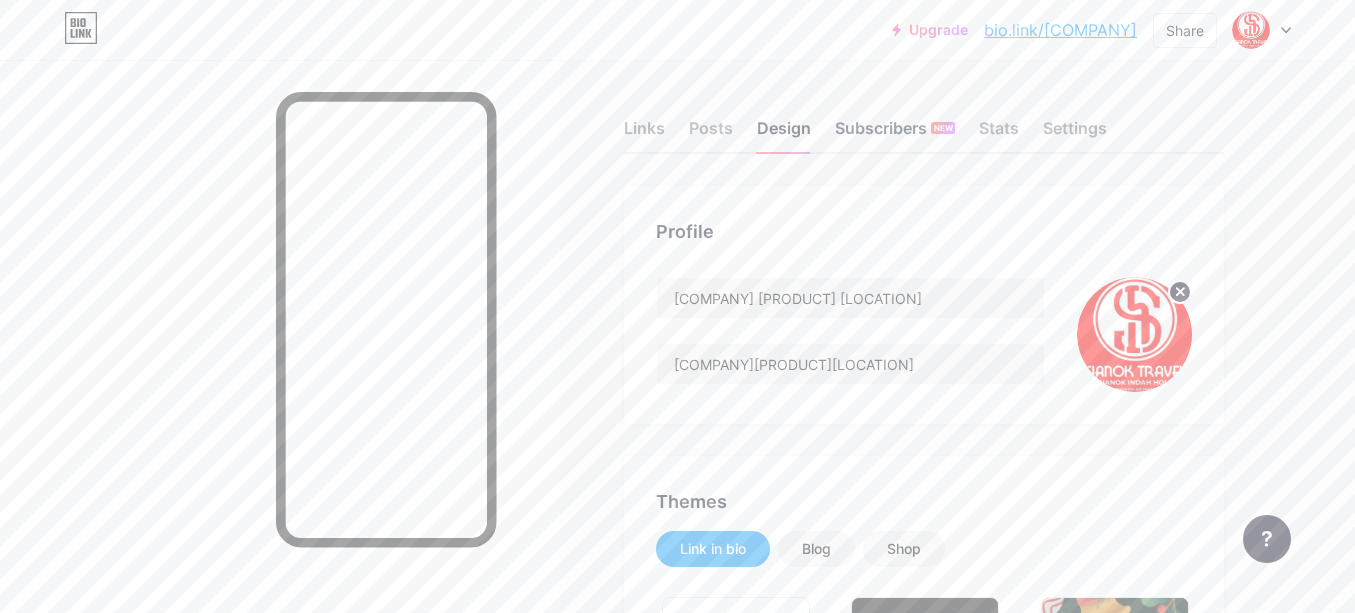 click on "Subscribers
NEW" at bounding box center (895, 134) 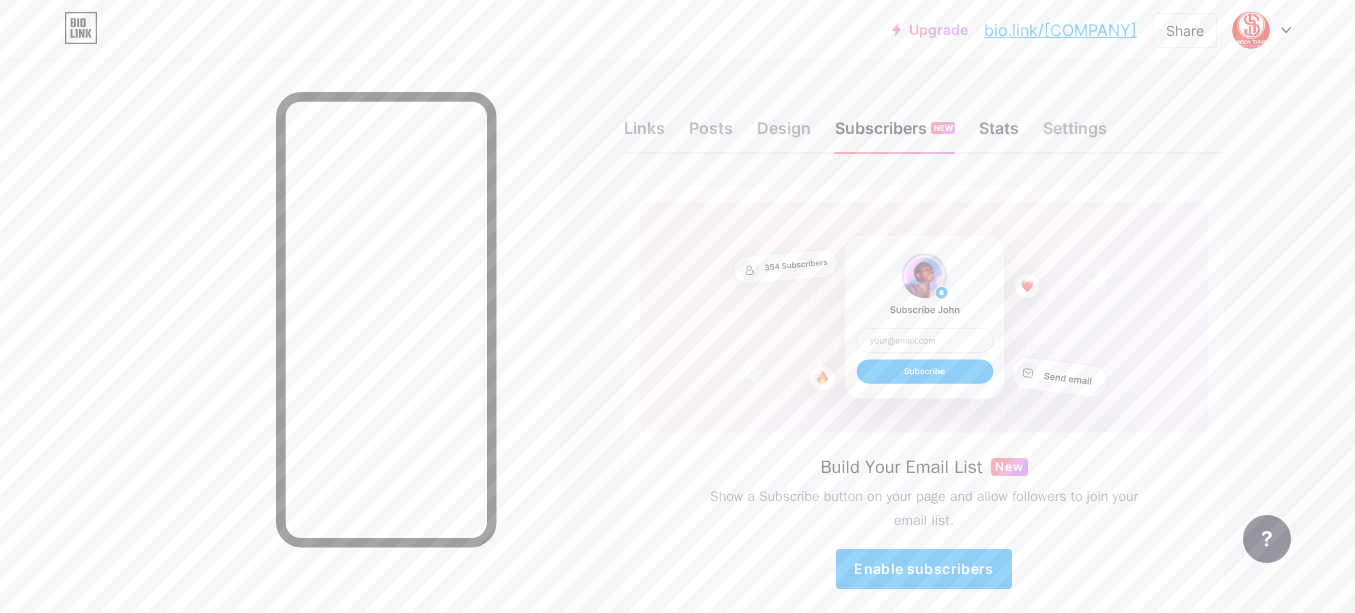 click on "Stats" at bounding box center (999, 134) 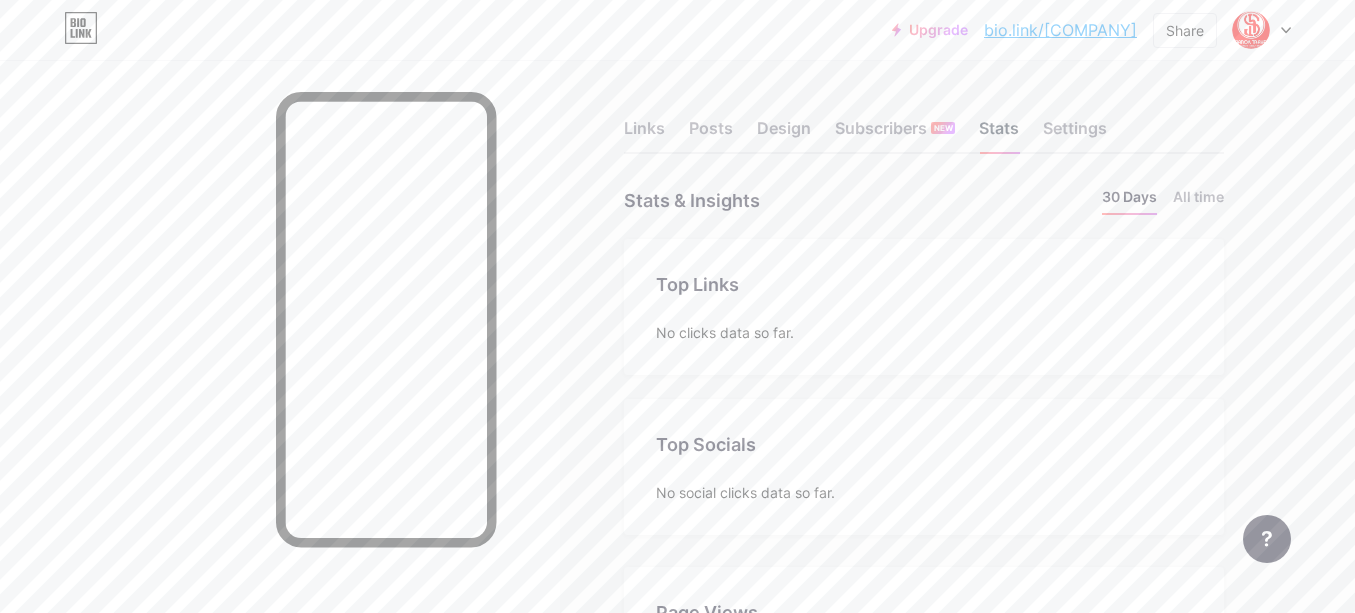 scroll, scrollTop: 999387, scrollLeft: 998645, axis: both 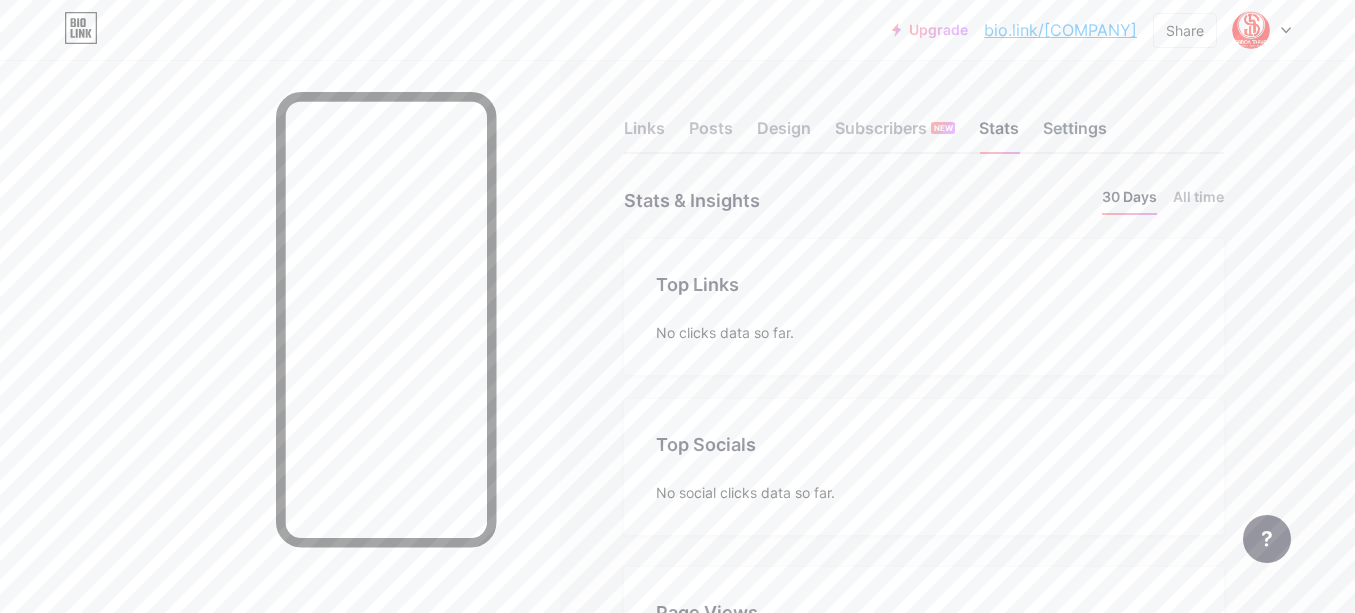 click on "Settings" at bounding box center (1075, 134) 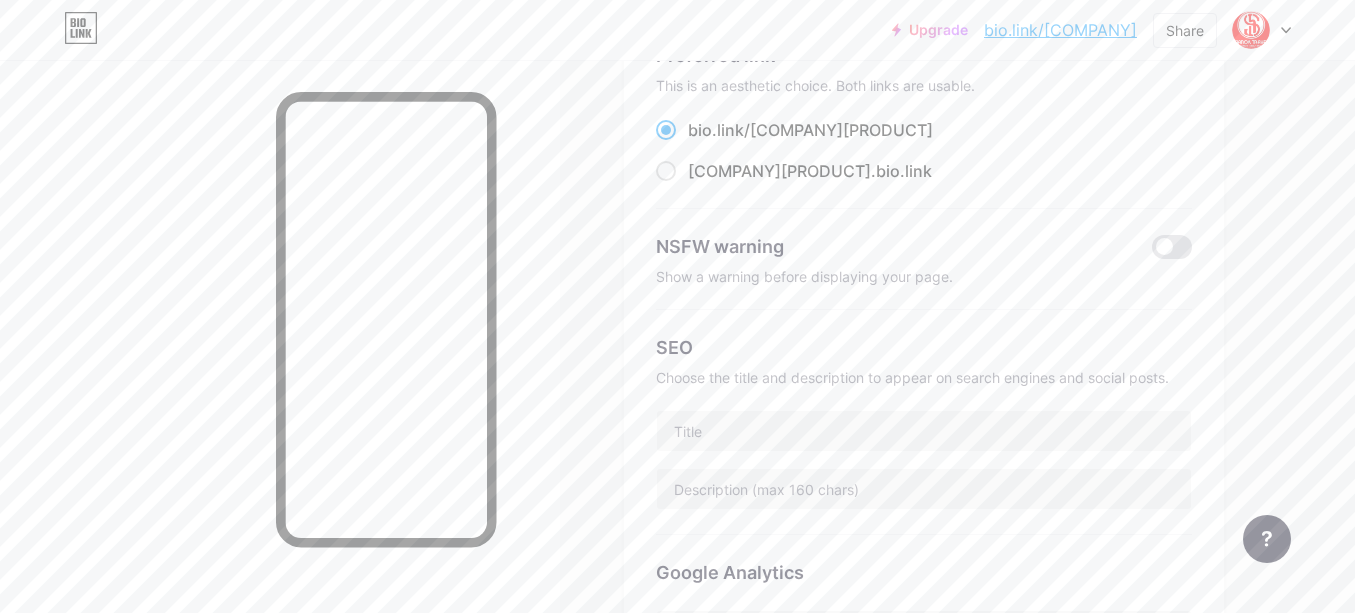 scroll, scrollTop: 200, scrollLeft: 0, axis: vertical 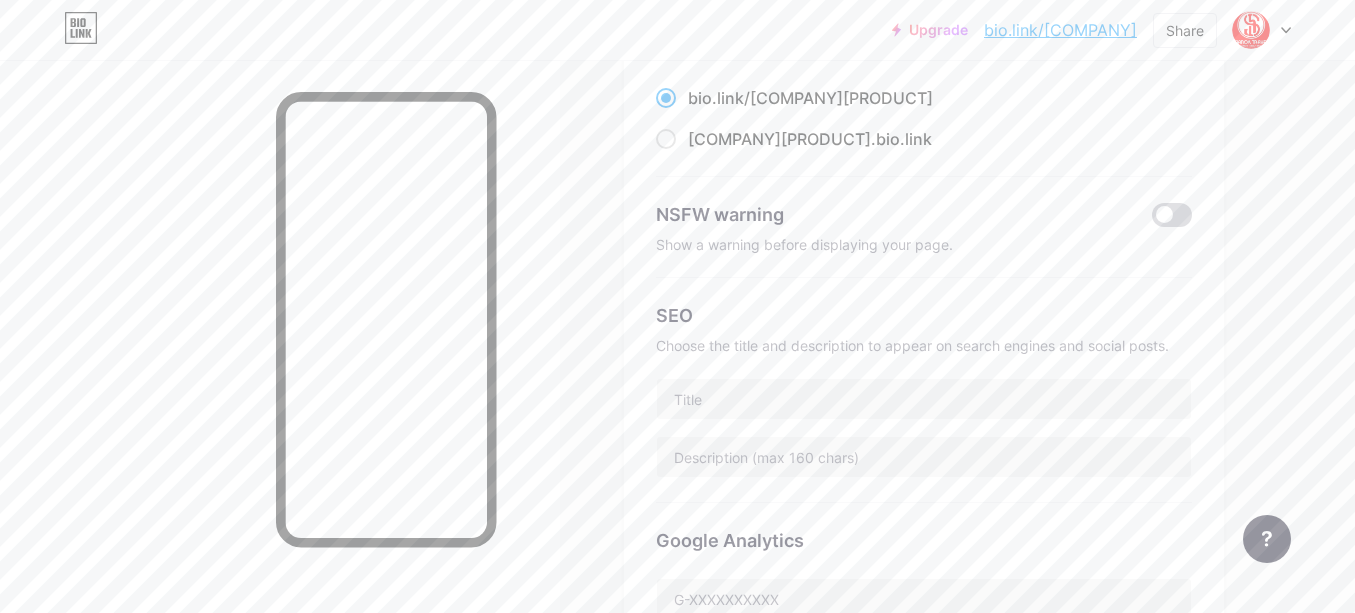 click at bounding box center (1172, 215) 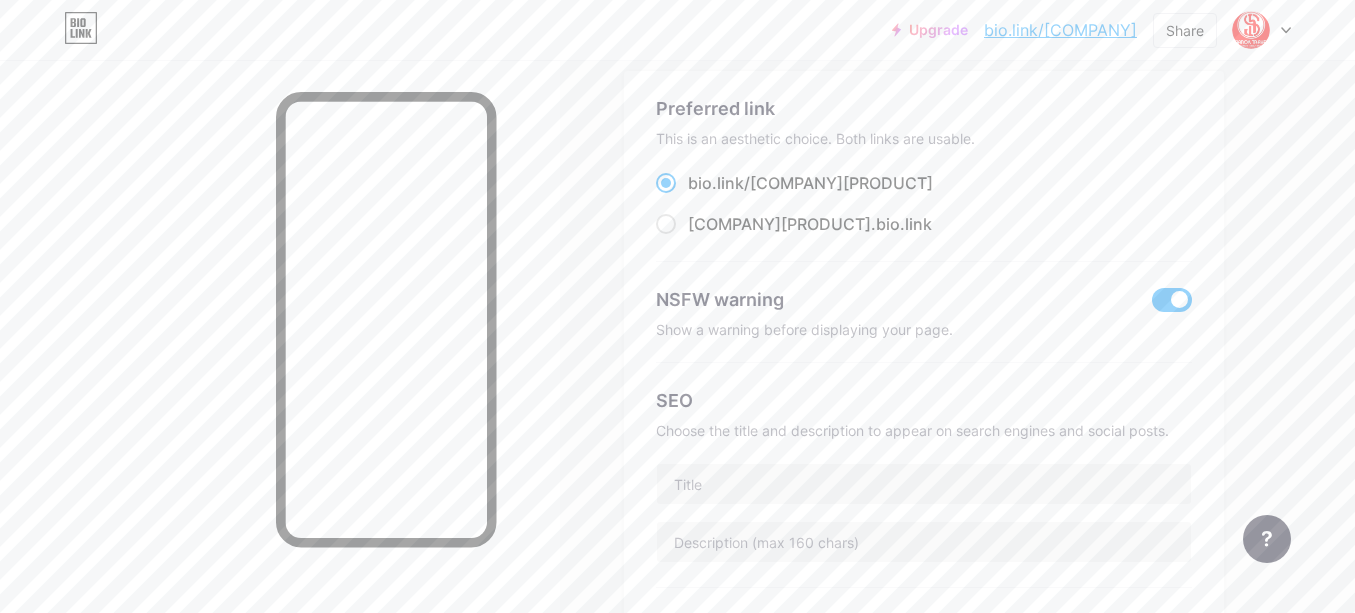 scroll, scrollTop: 0, scrollLeft: 0, axis: both 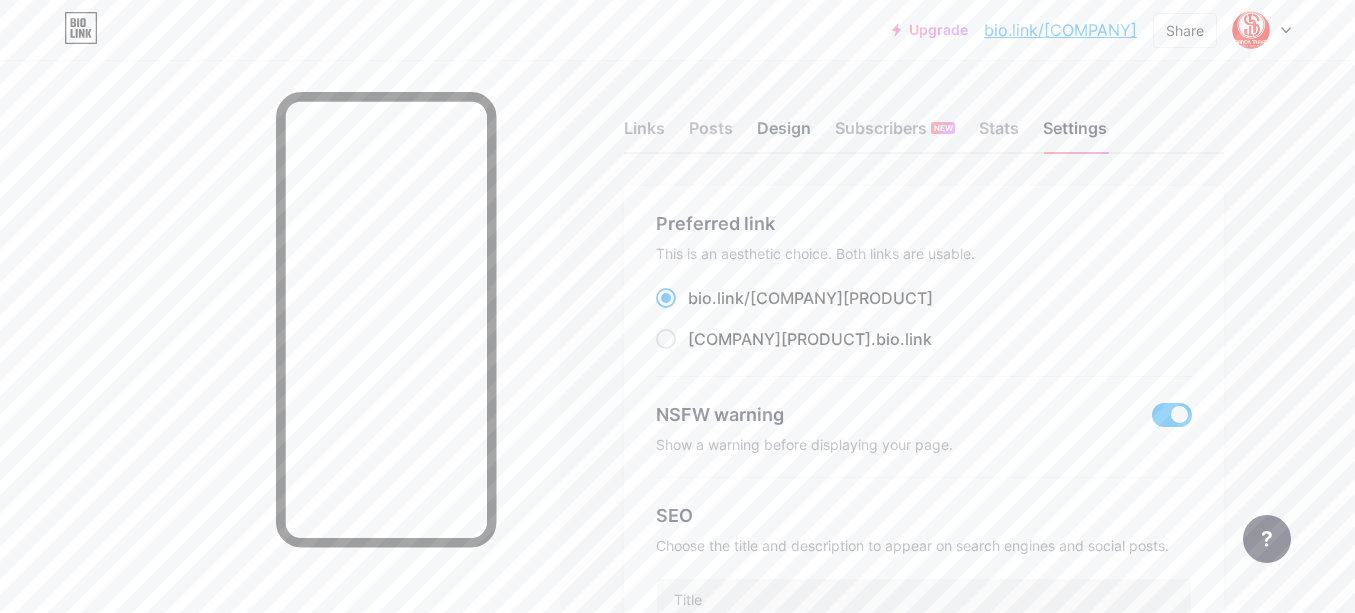 click on "Design" at bounding box center [784, 134] 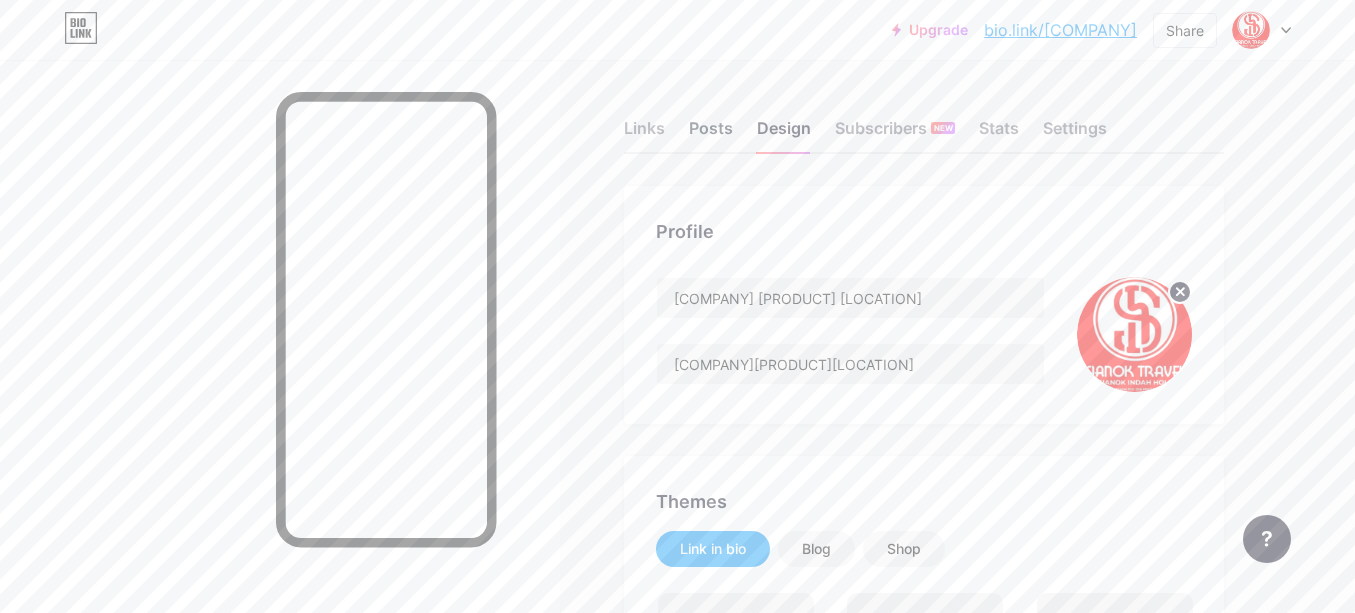 click on "Posts" at bounding box center (711, 134) 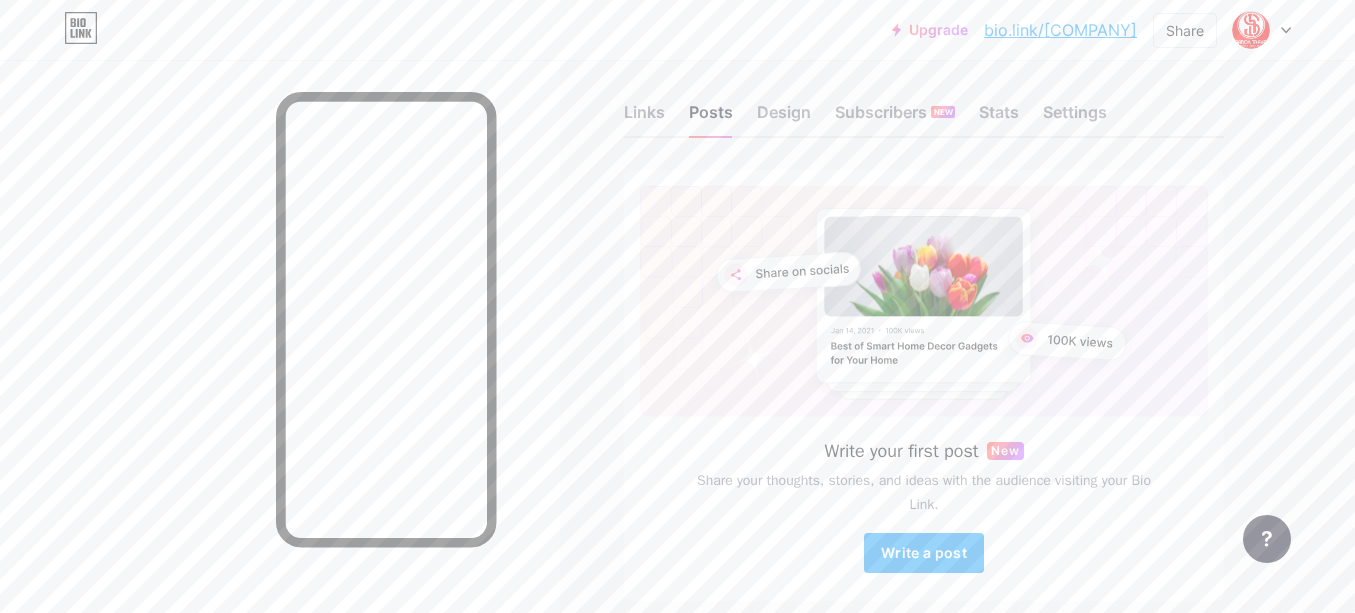 scroll, scrollTop: 0, scrollLeft: 0, axis: both 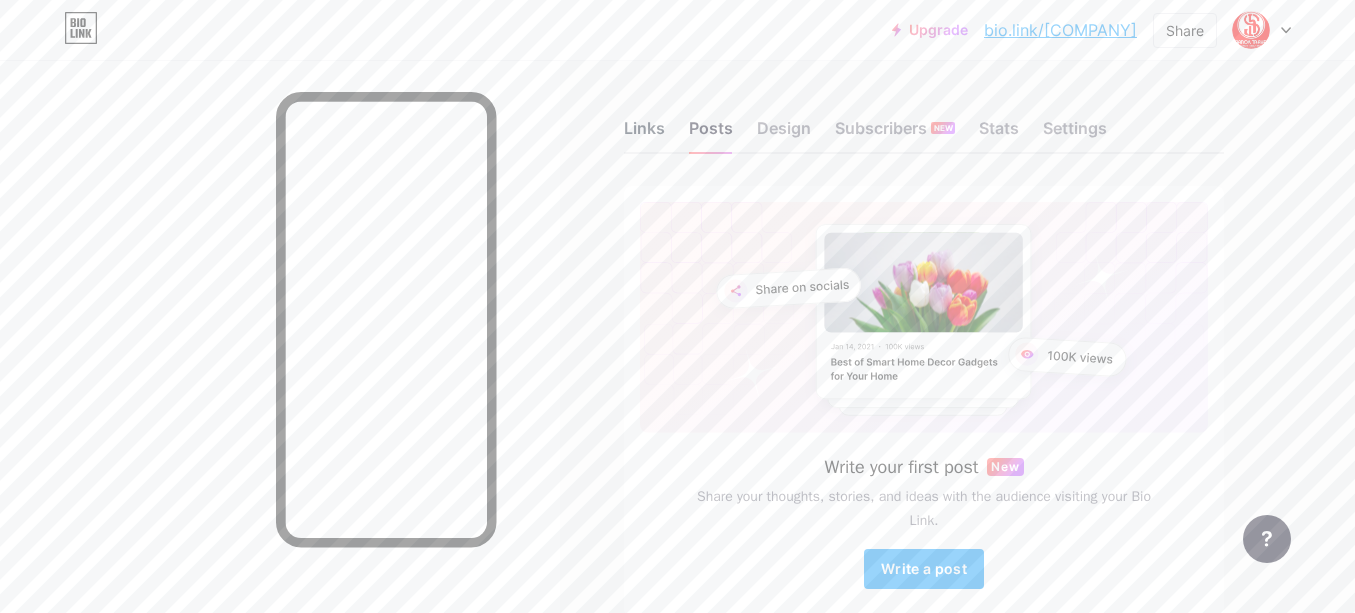 click on "Links" at bounding box center [644, 134] 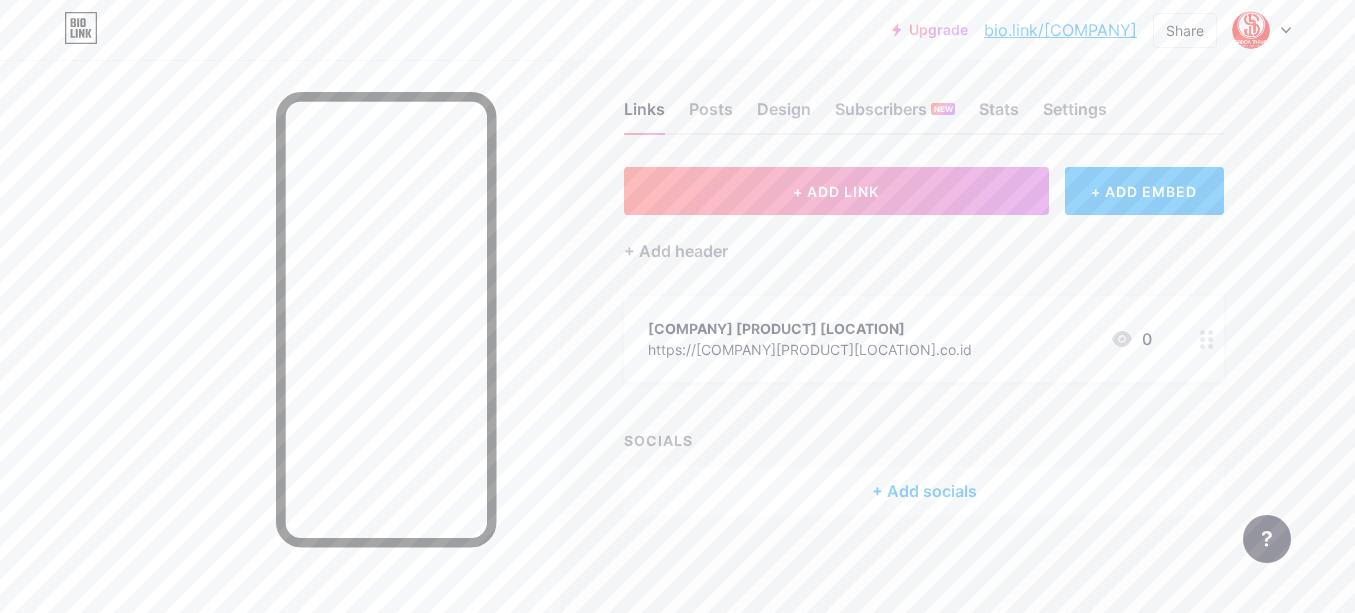 scroll, scrollTop: 20, scrollLeft: 0, axis: vertical 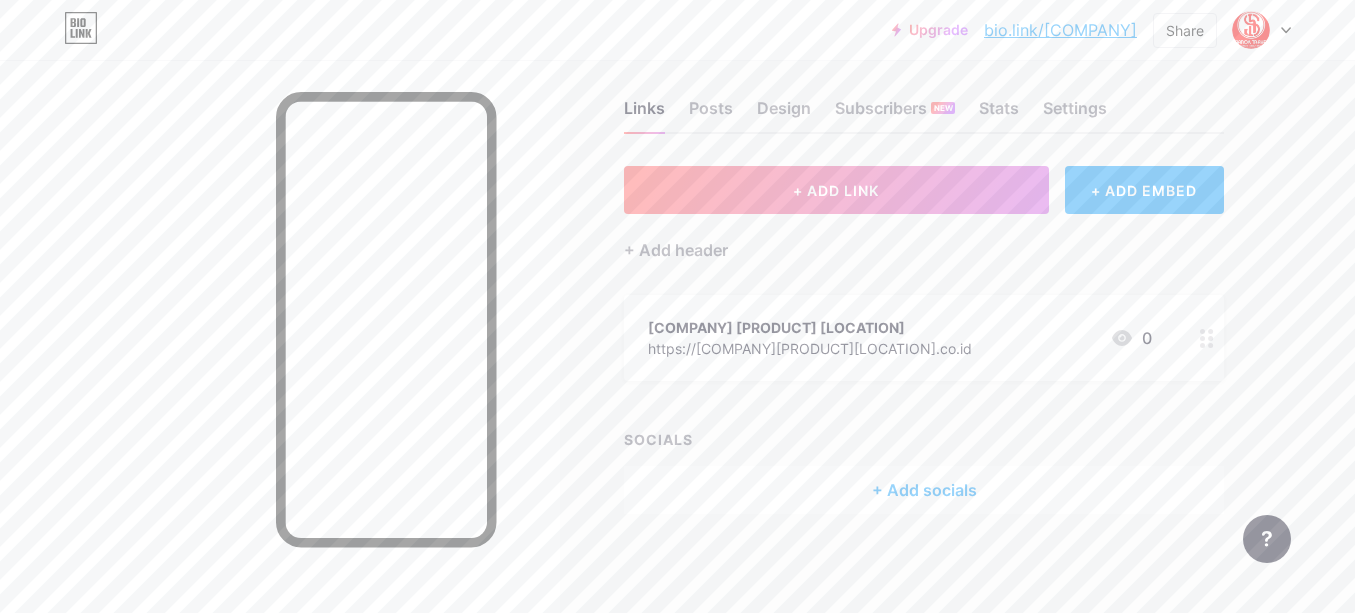 click on "+ Add socials" at bounding box center (924, 490) 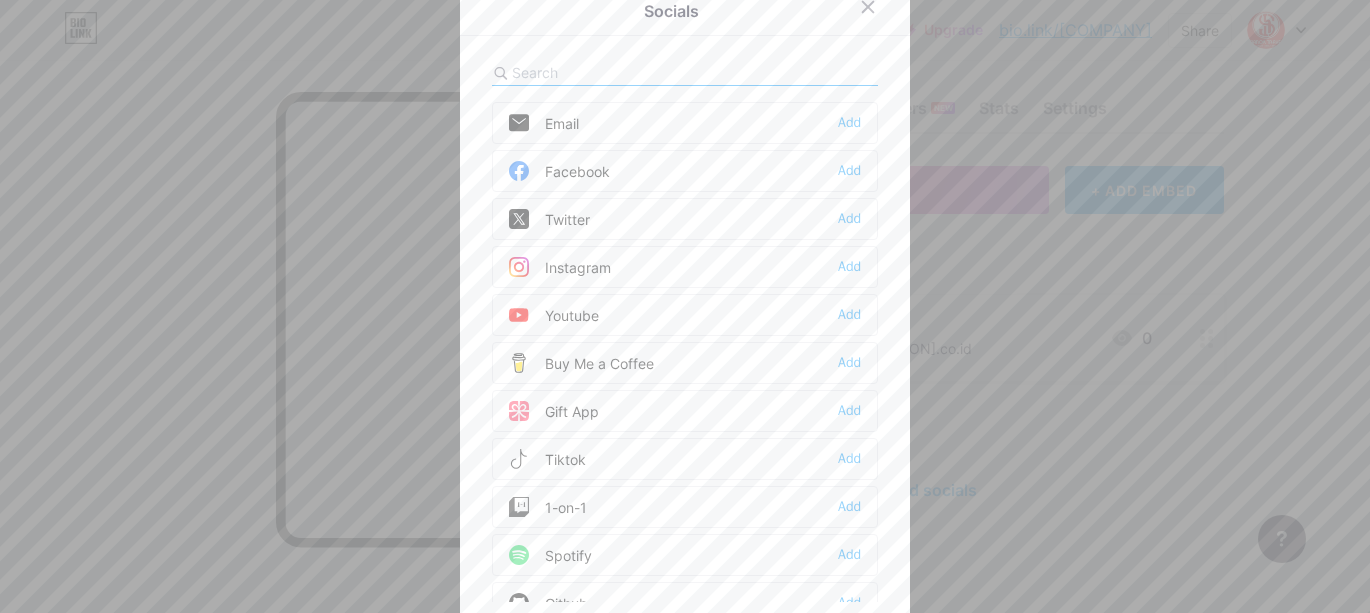 click on "Facebook
Add" at bounding box center [685, 171] 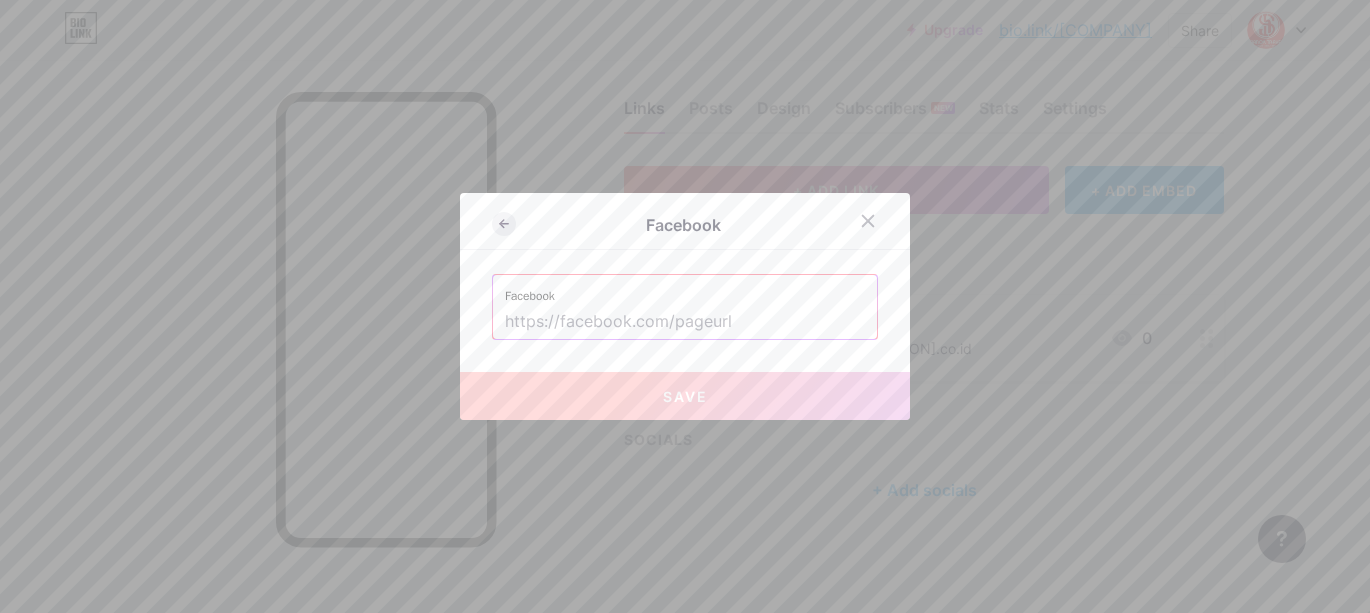 click 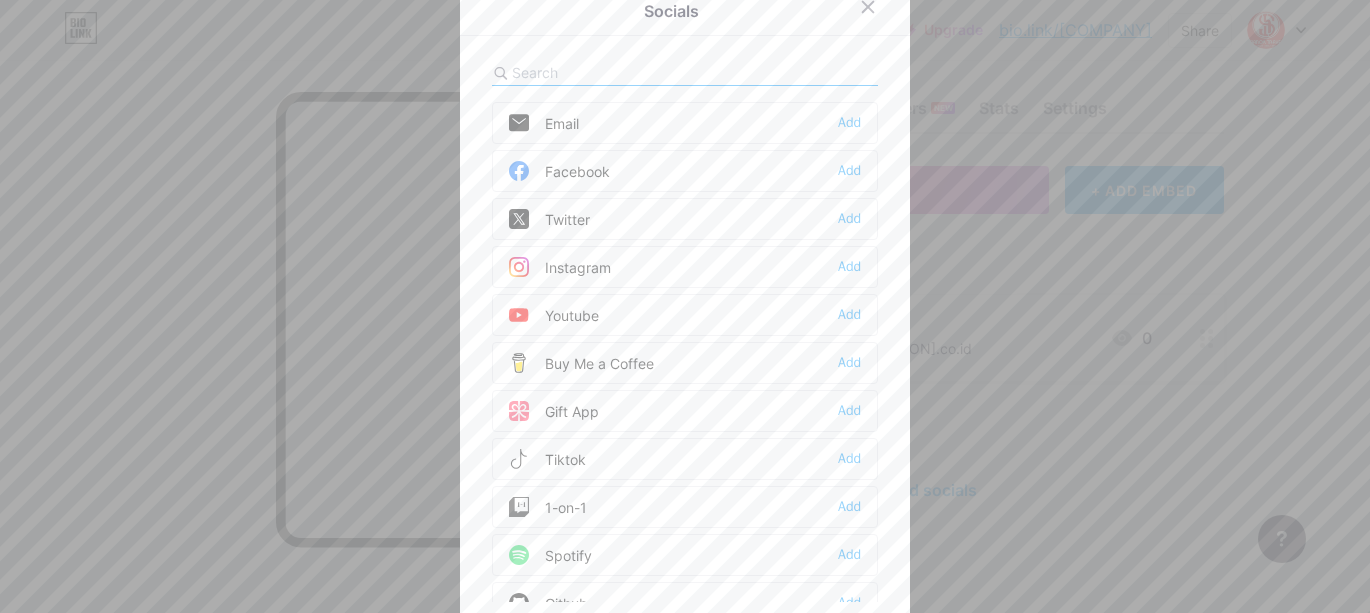 click on "Email
Add" at bounding box center (685, 123) 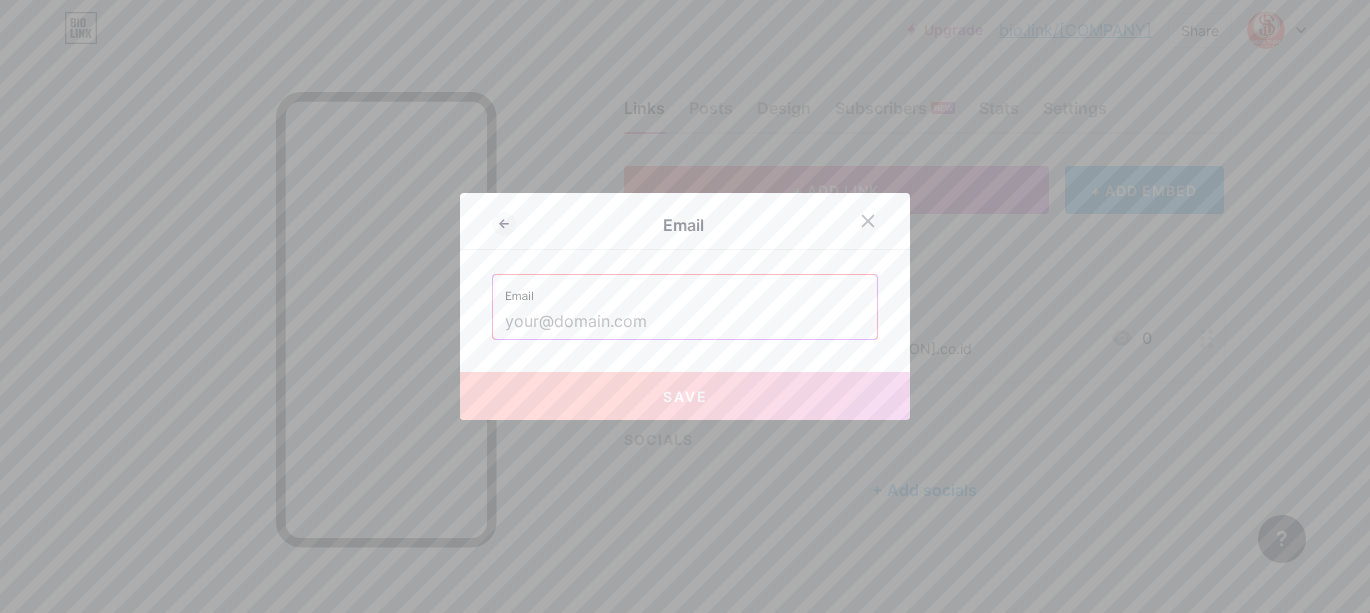 click at bounding box center (685, 322) 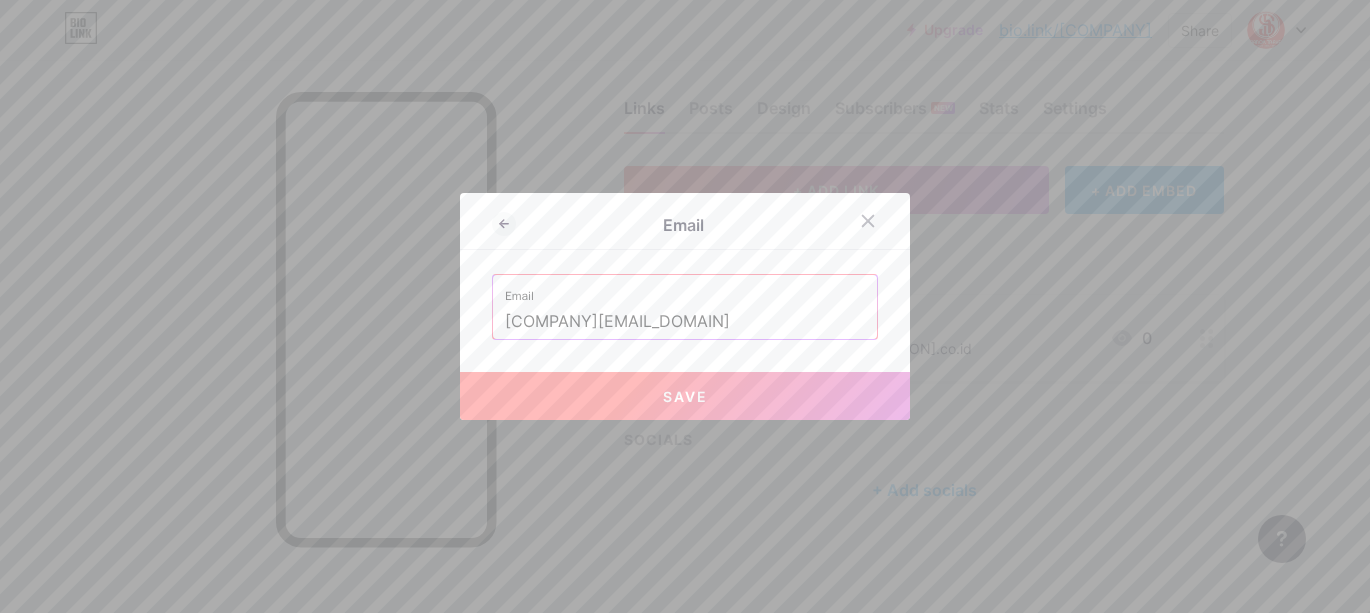 click on "Save" at bounding box center (685, 396) 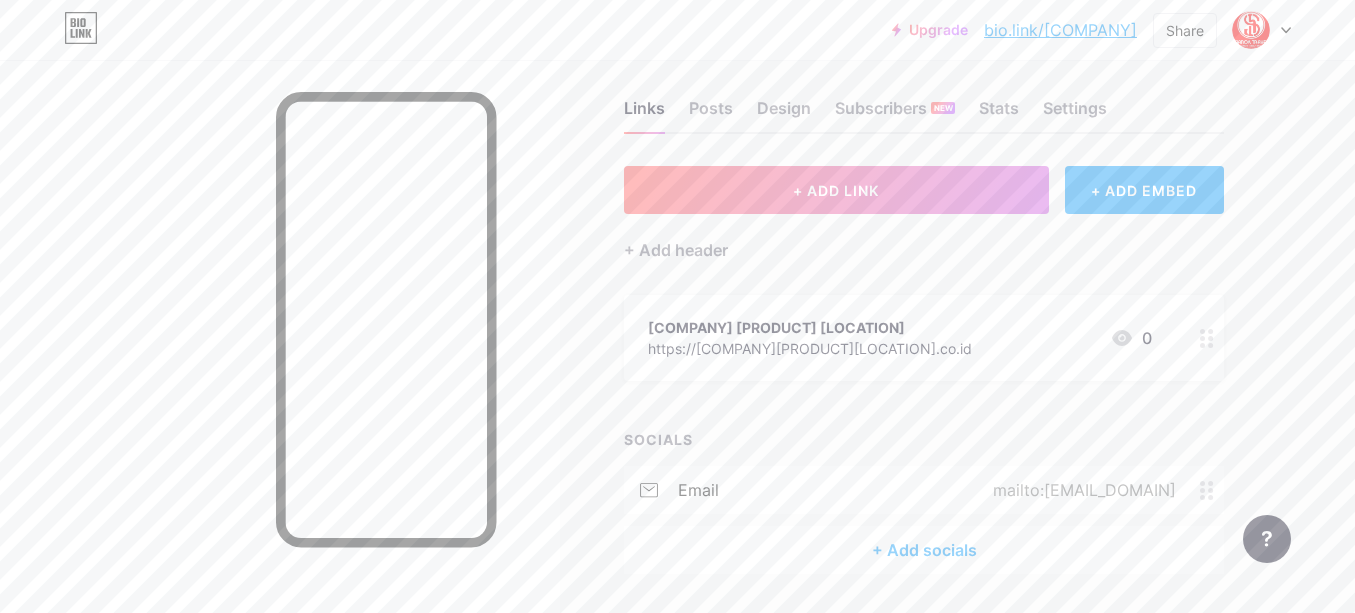 click on "+ Add socials" at bounding box center (924, 550) 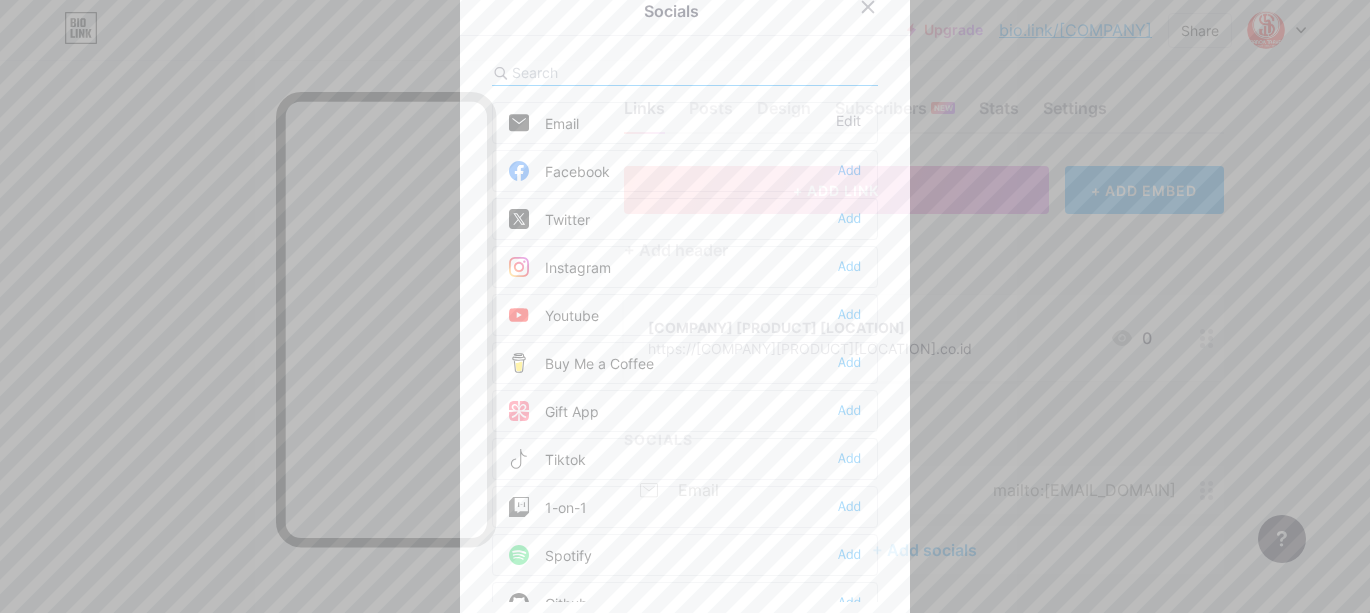 click on "Facebook" at bounding box center [559, 171] 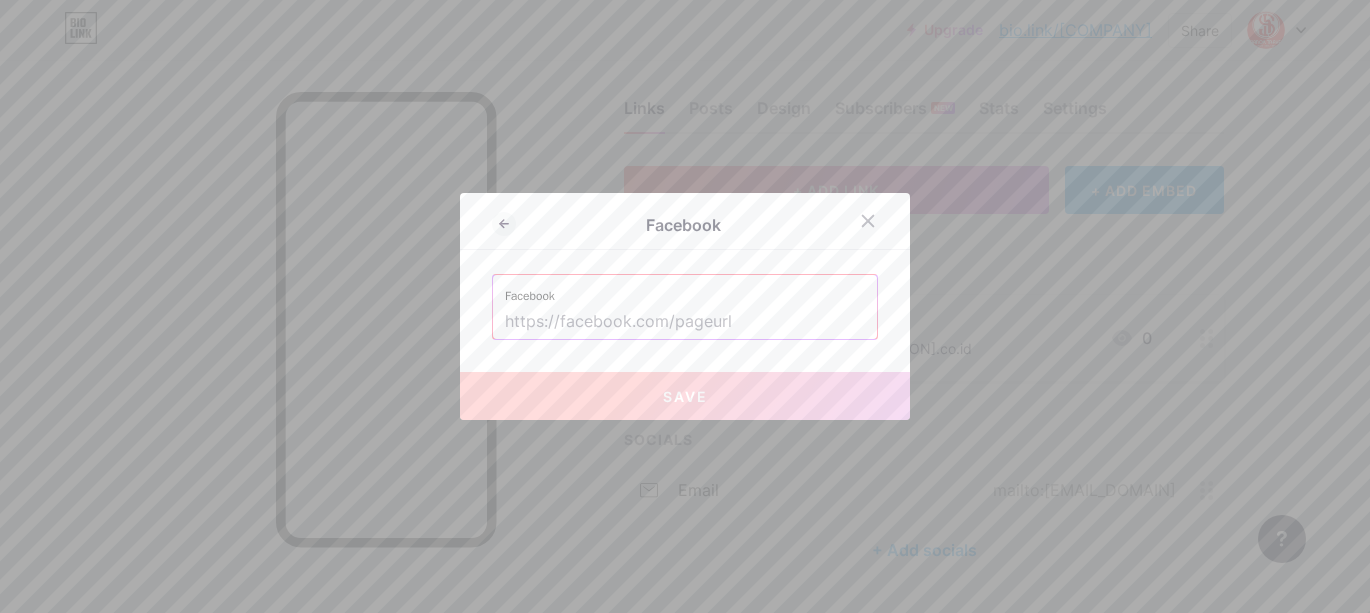 click at bounding box center [685, 322] 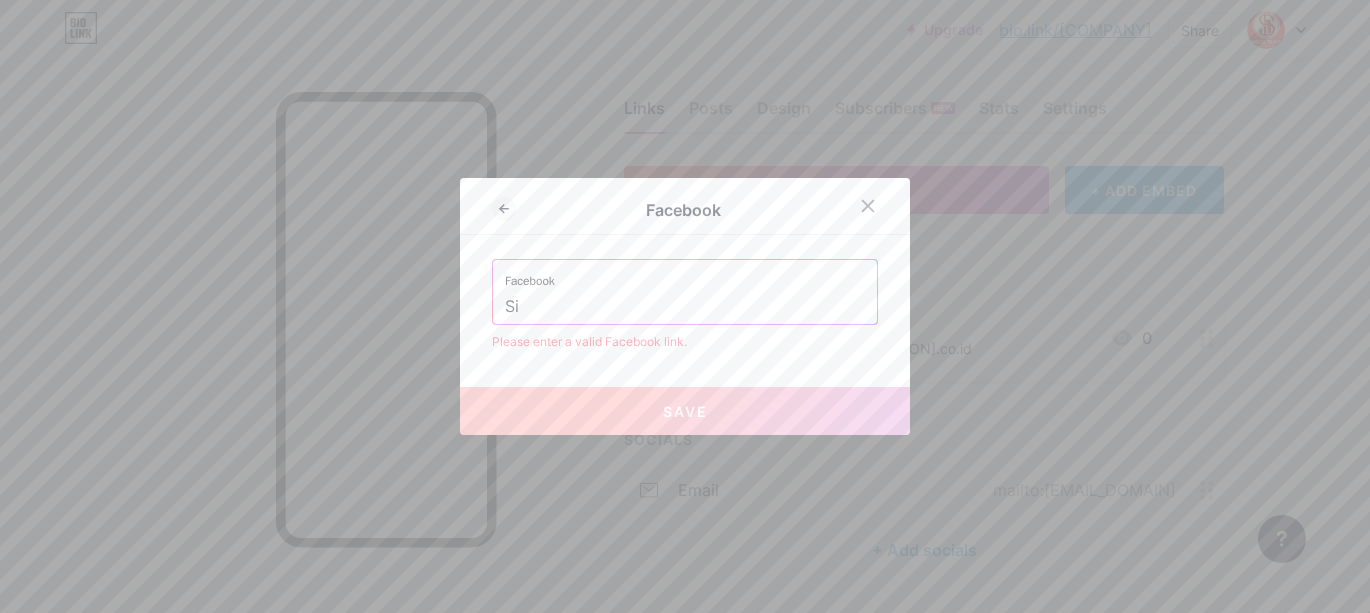 type on "S" 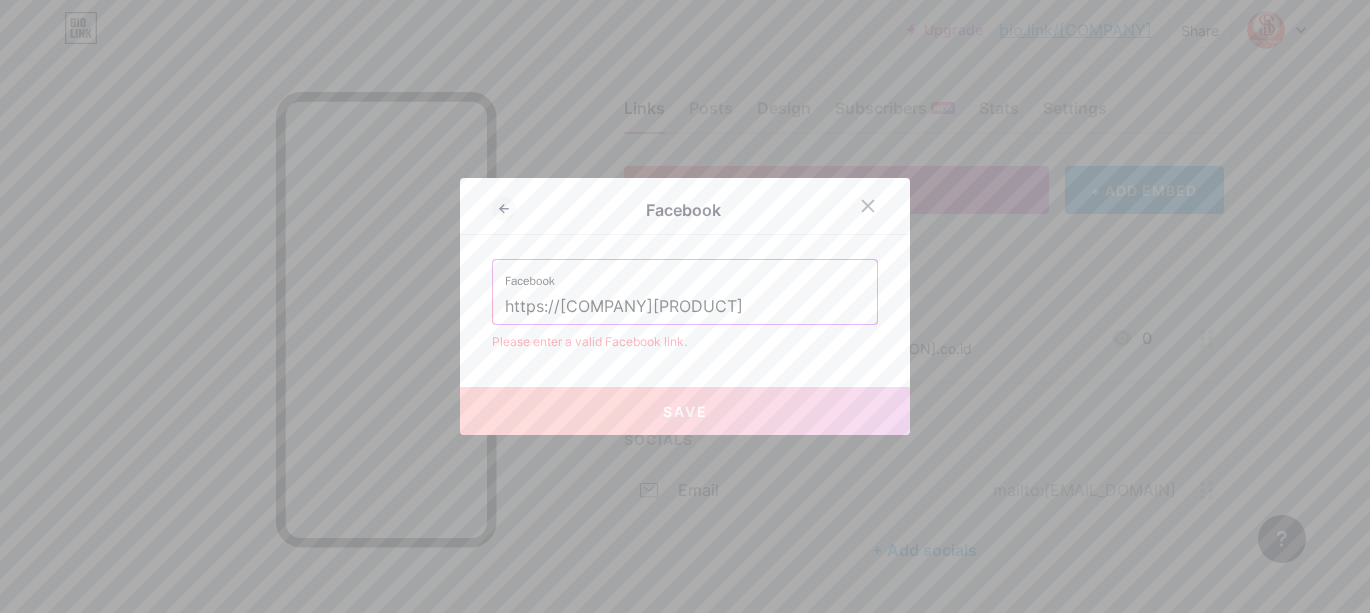 type on "https://[COMPANY][PRODUCT]" 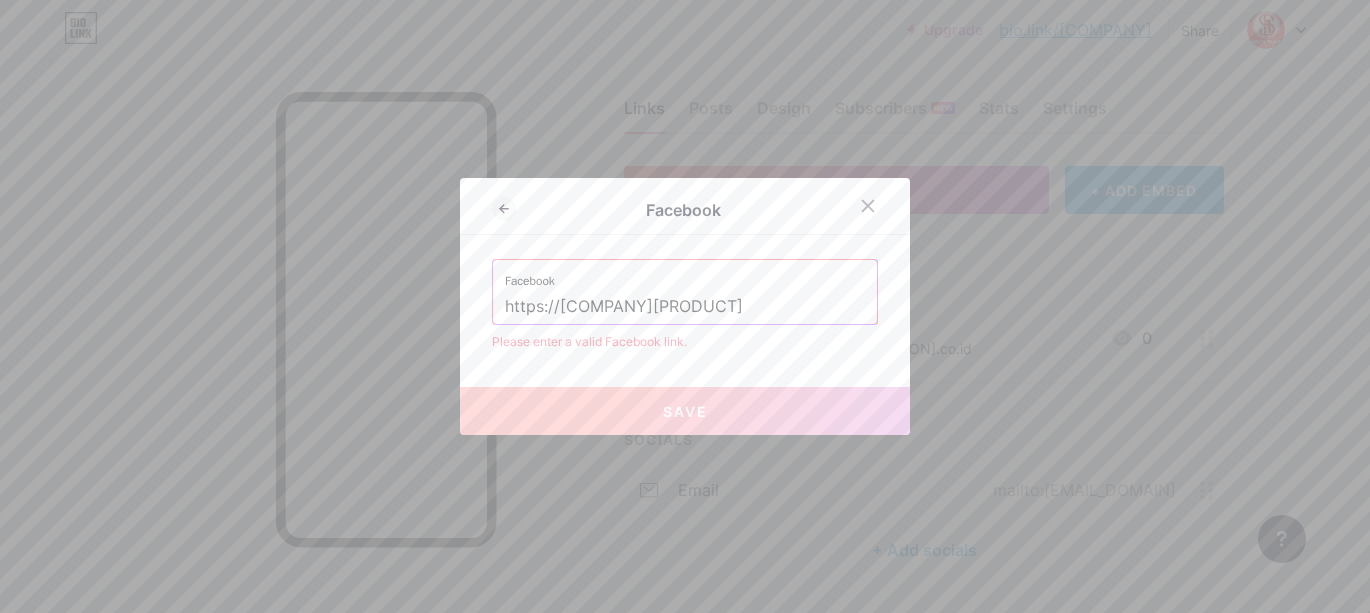 click on "https://[COMPANY][PRODUCT]" at bounding box center [685, 307] 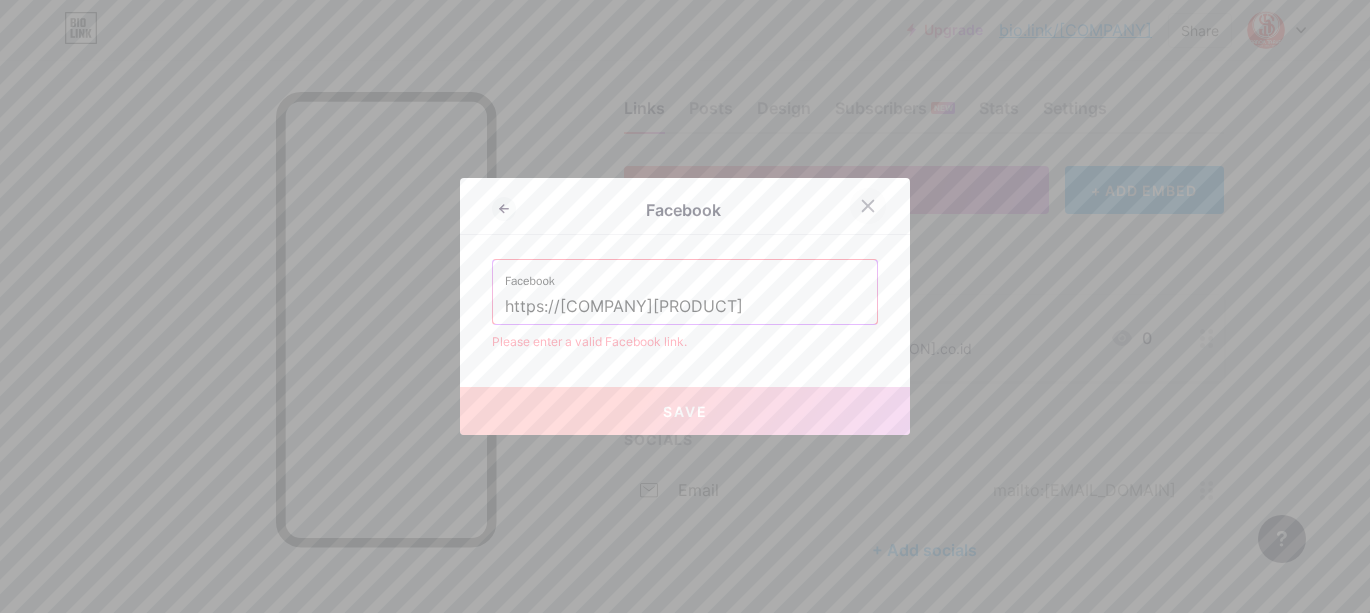 click 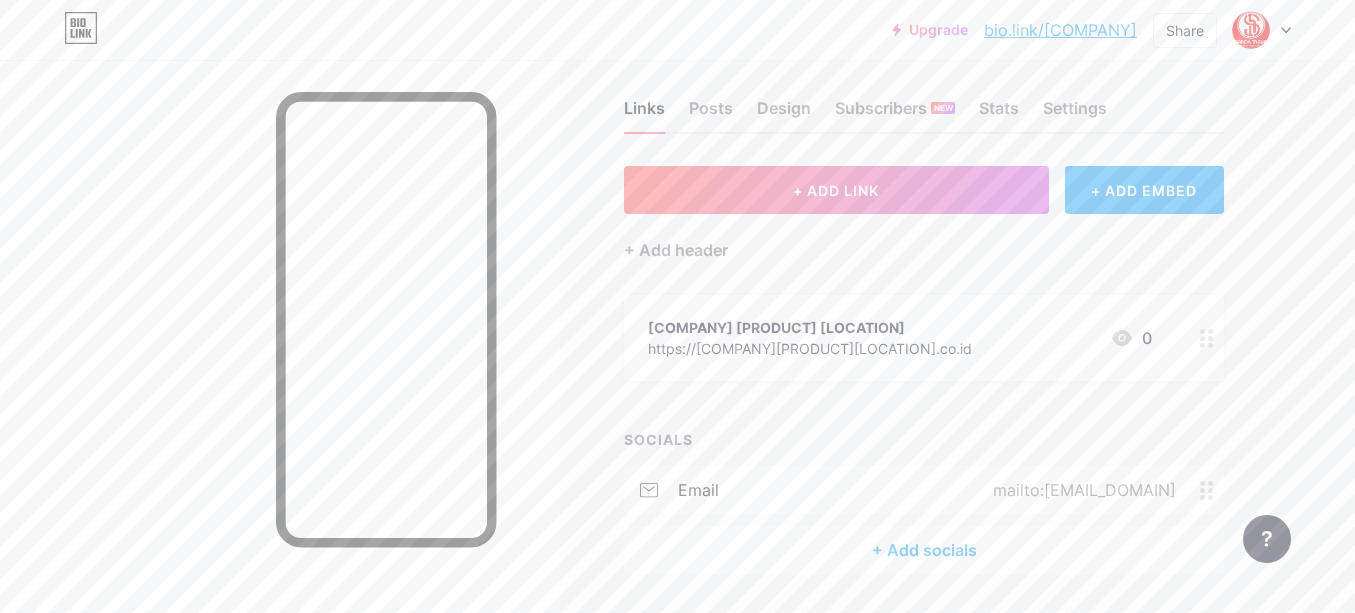 click at bounding box center [1262, 30] 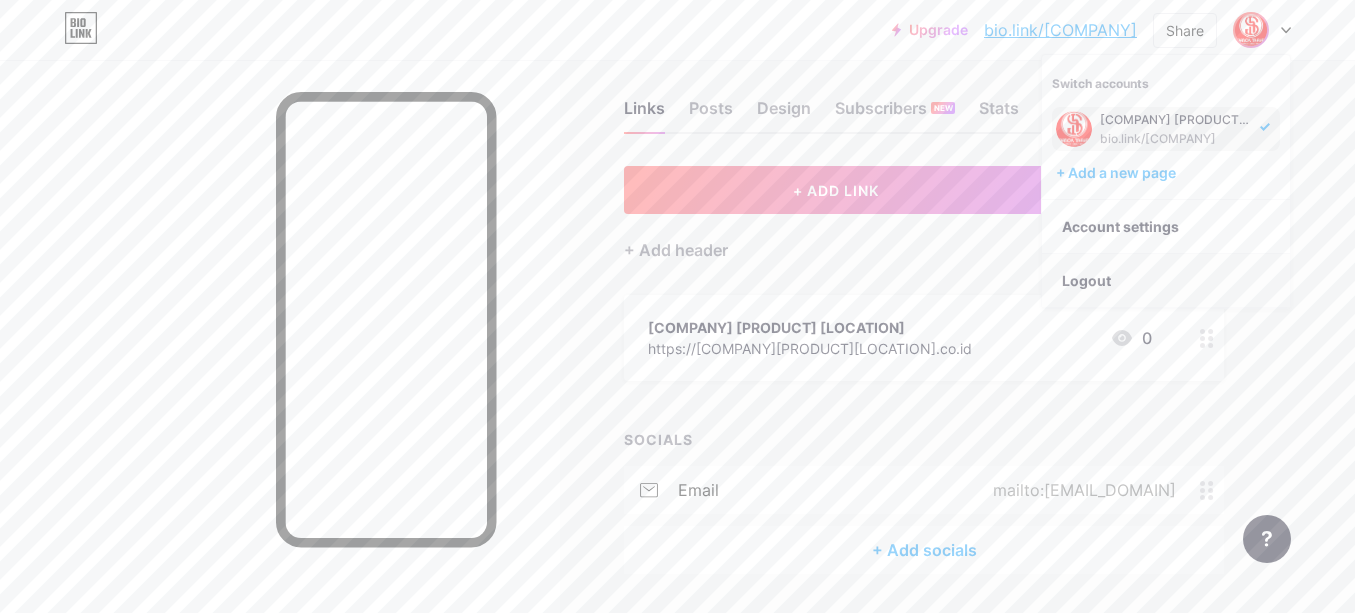 click on "Logout" at bounding box center [1166, 281] 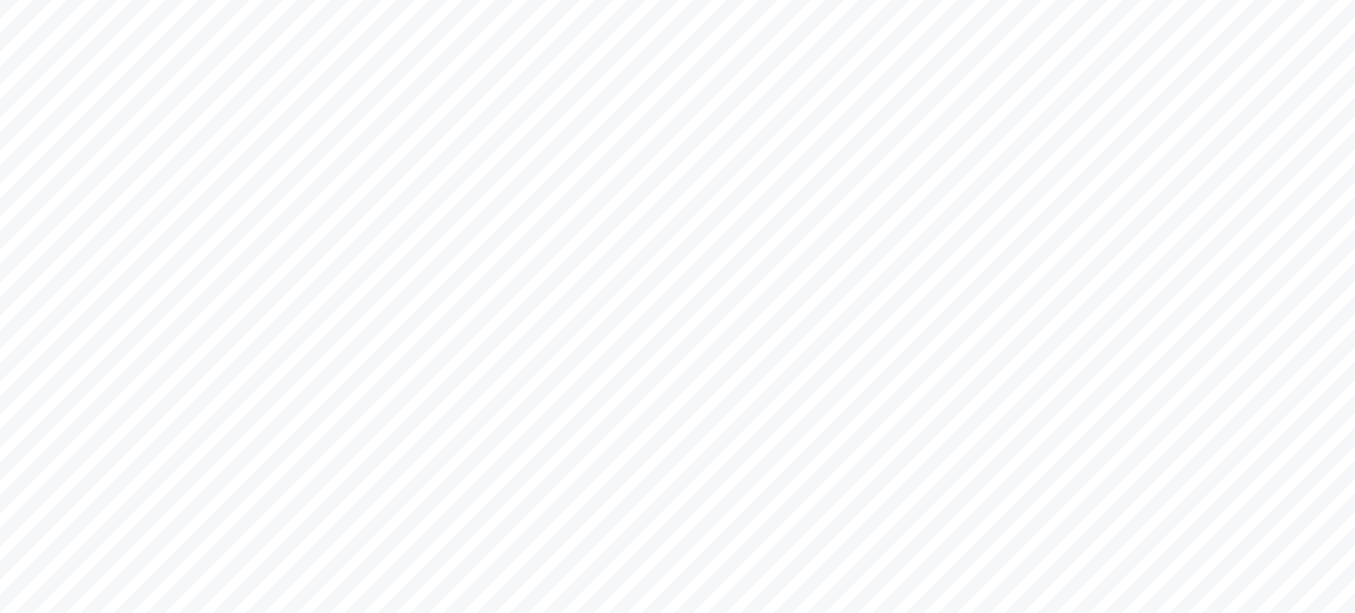 scroll, scrollTop: 0, scrollLeft: 0, axis: both 